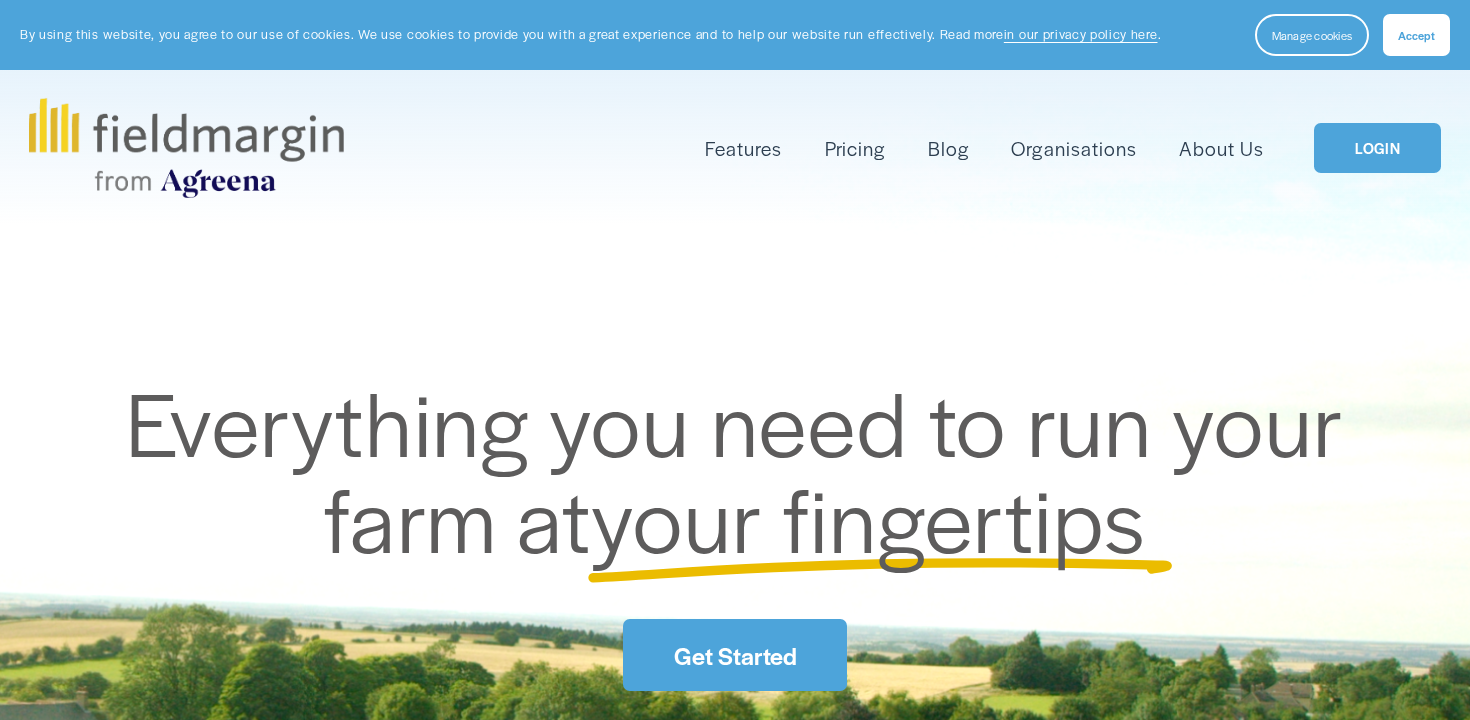 scroll, scrollTop: 0, scrollLeft: 0, axis: both 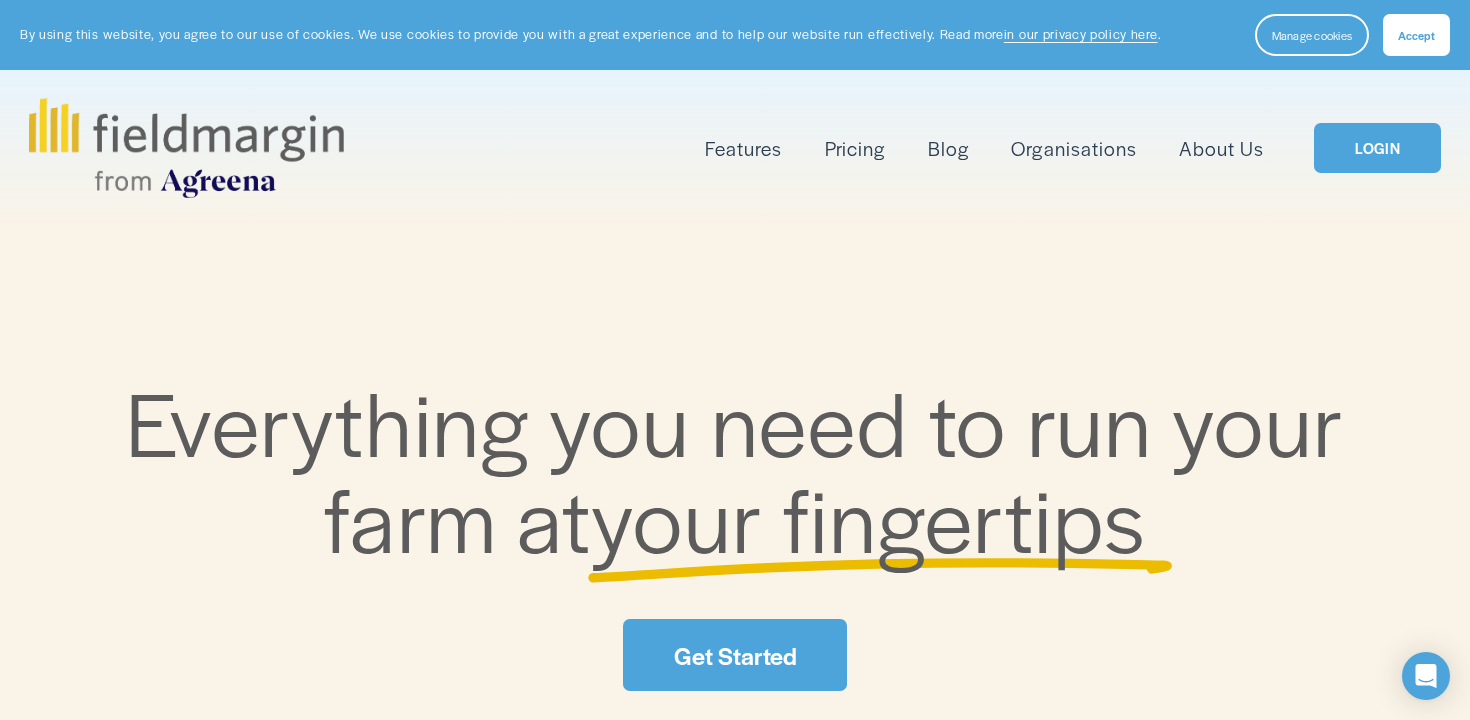 click on "Get Started" at bounding box center (735, 654) 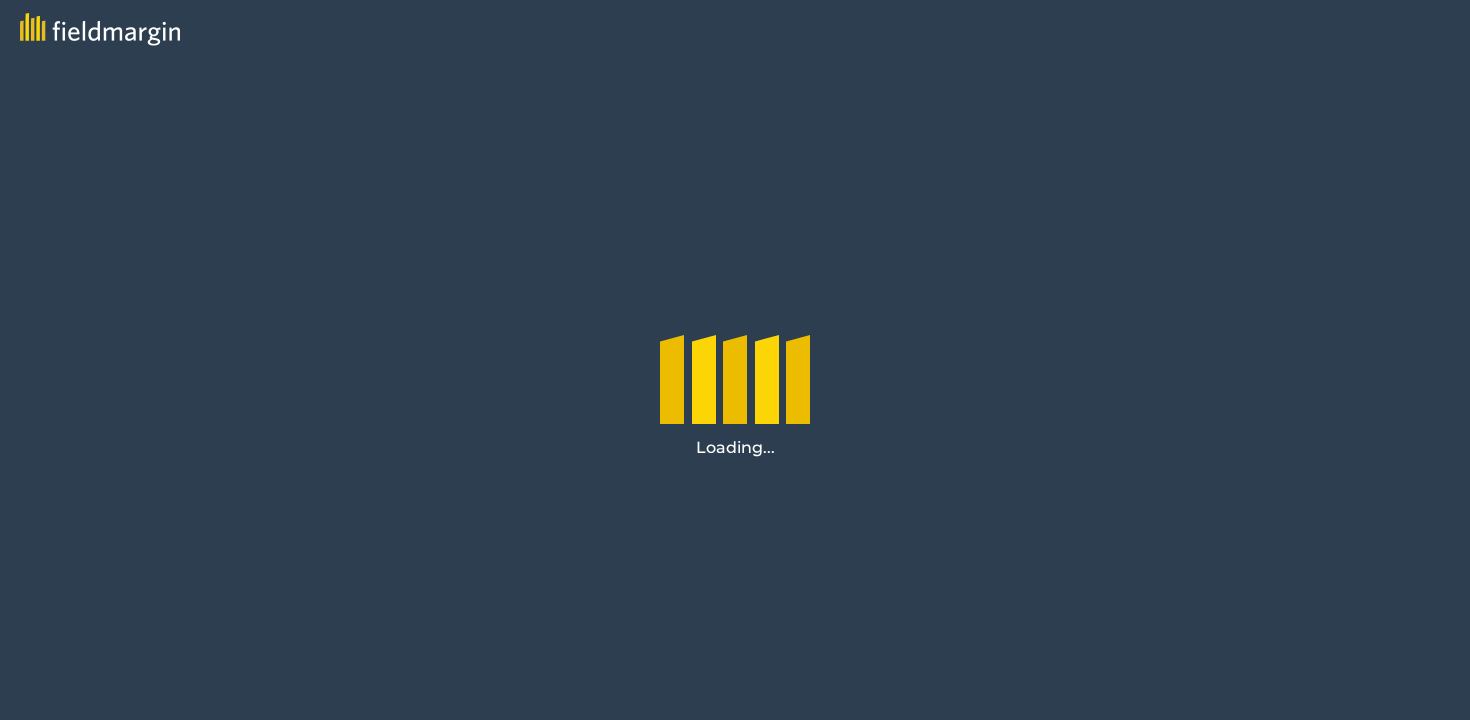 scroll, scrollTop: 0, scrollLeft: 0, axis: both 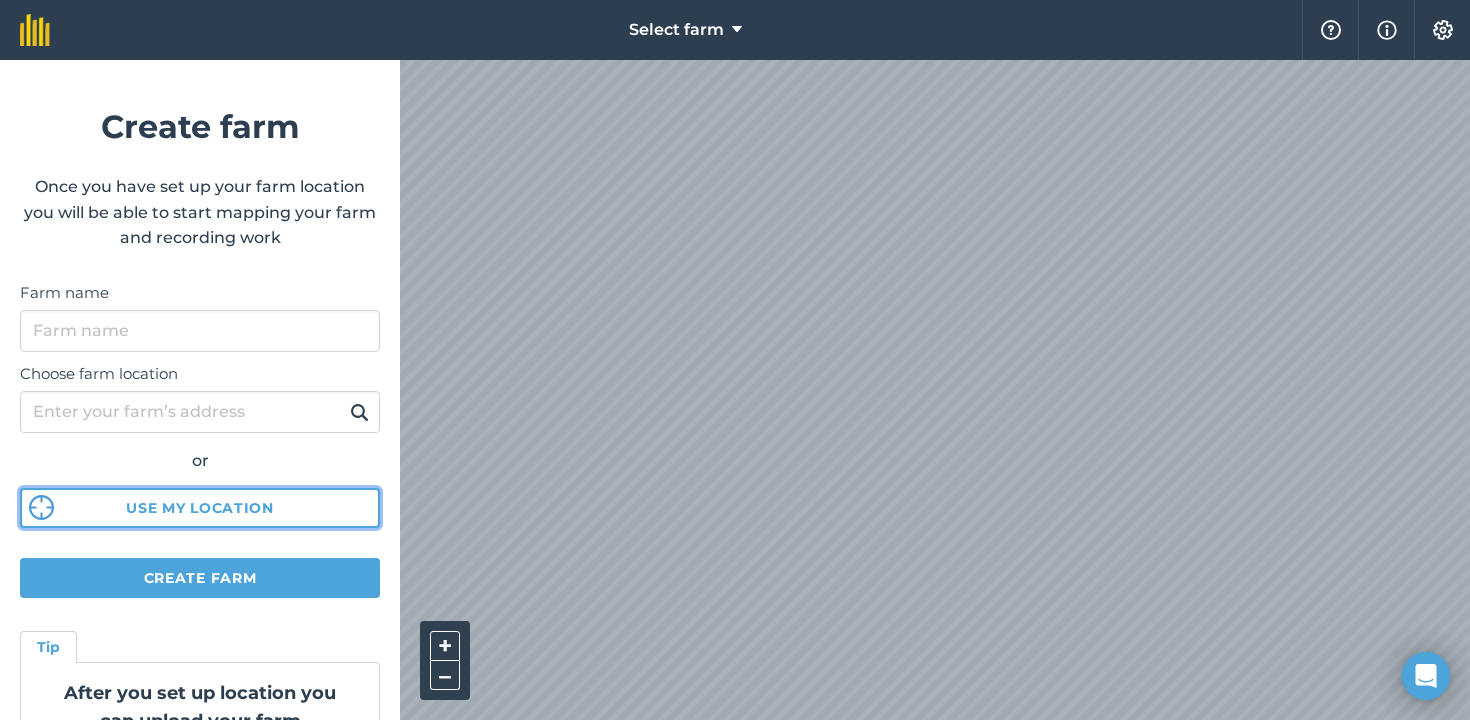 click on "Use my location" at bounding box center (200, 508) 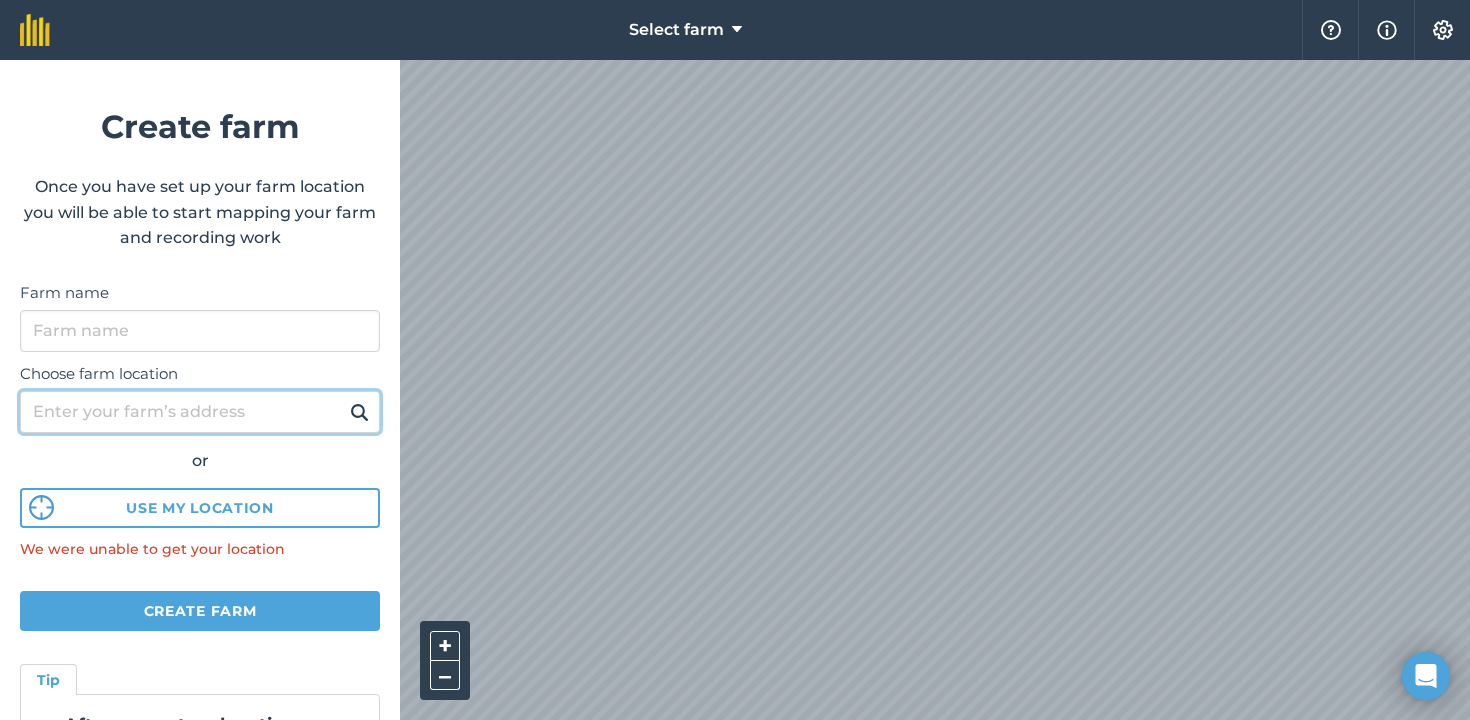 click on "Choose farm location" at bounding box center (200, 412) 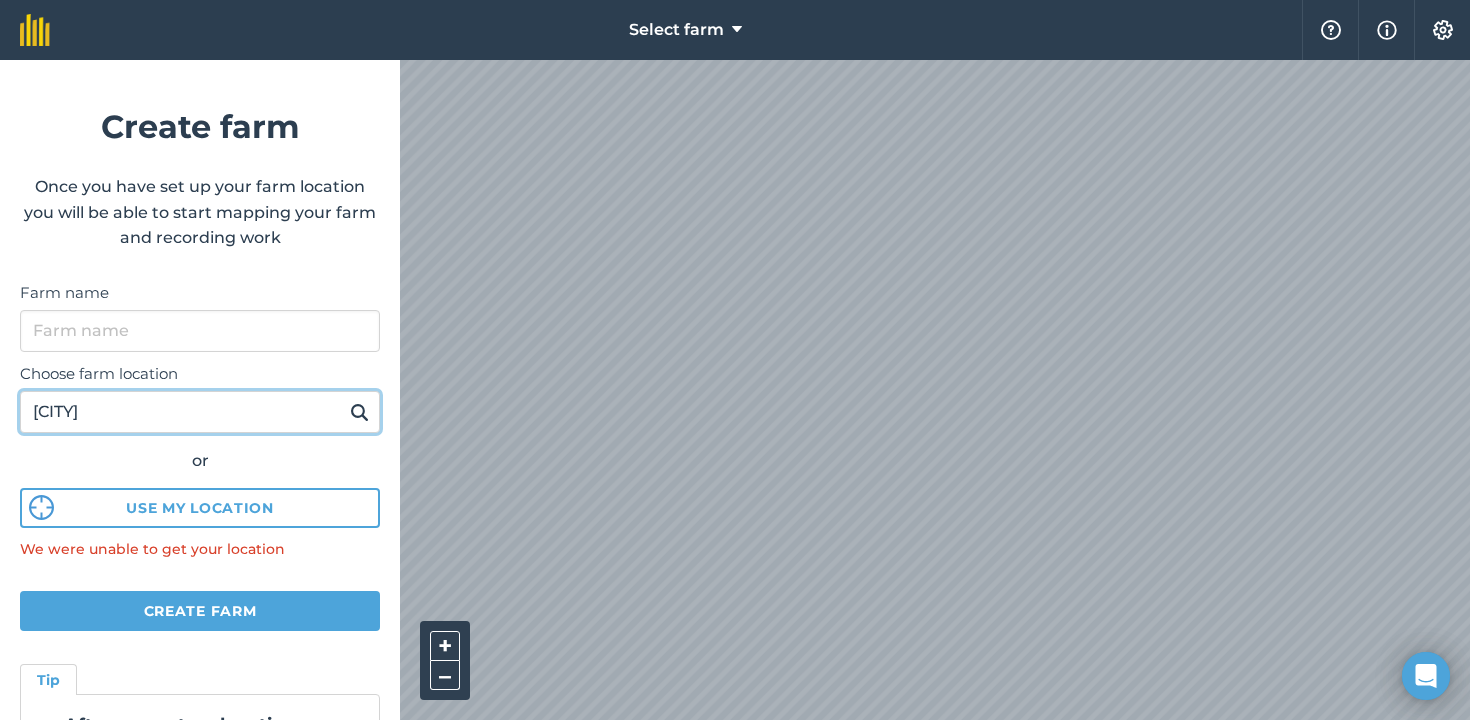 type on "karachi" 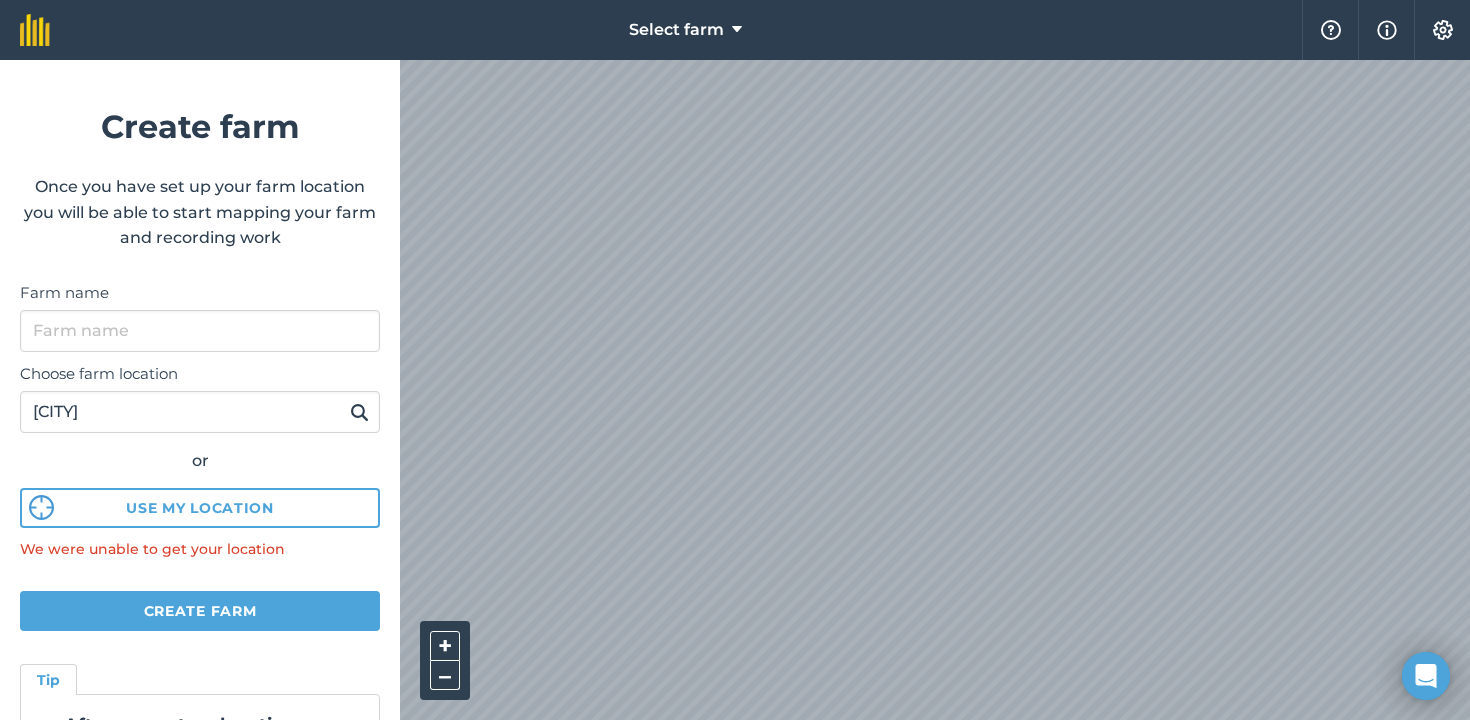click at bounding box center (359, 412) 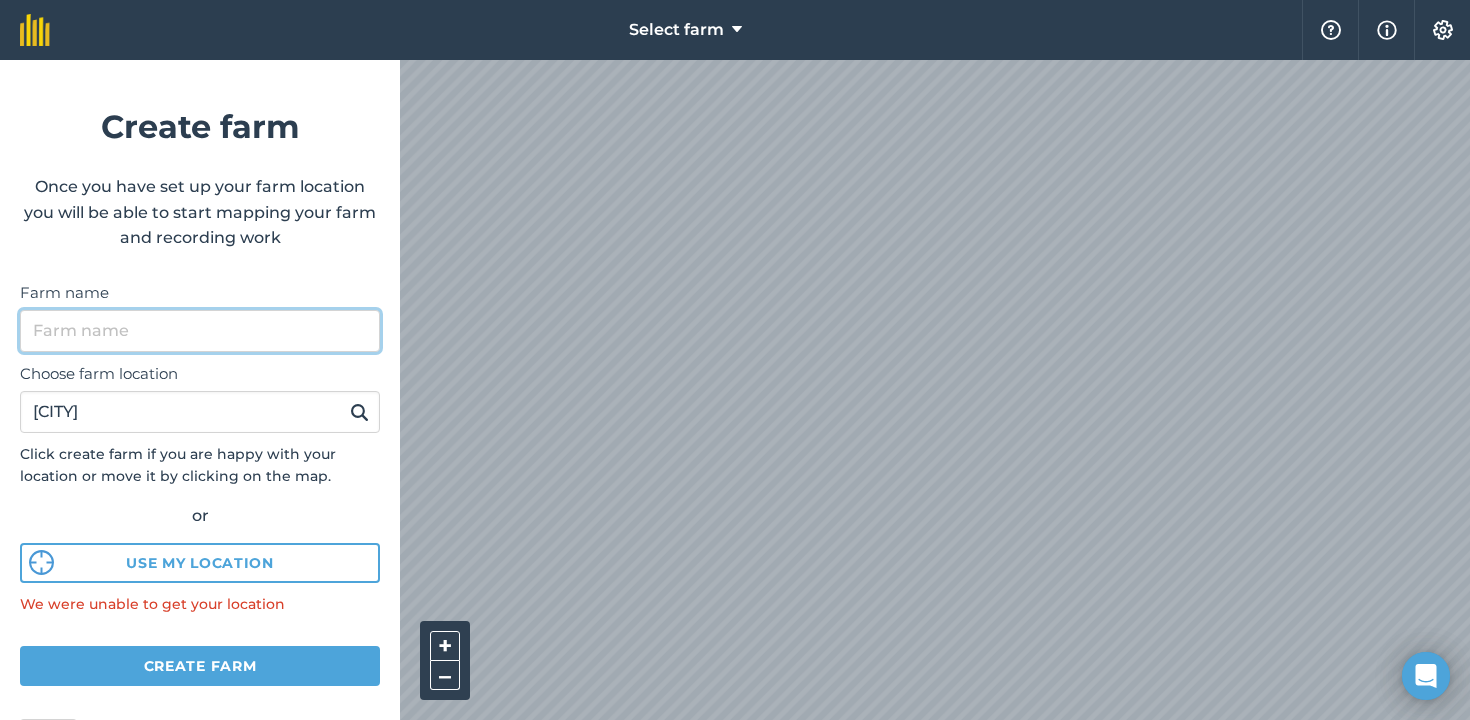 click on "Farm name" at bounding box center (200, 331) 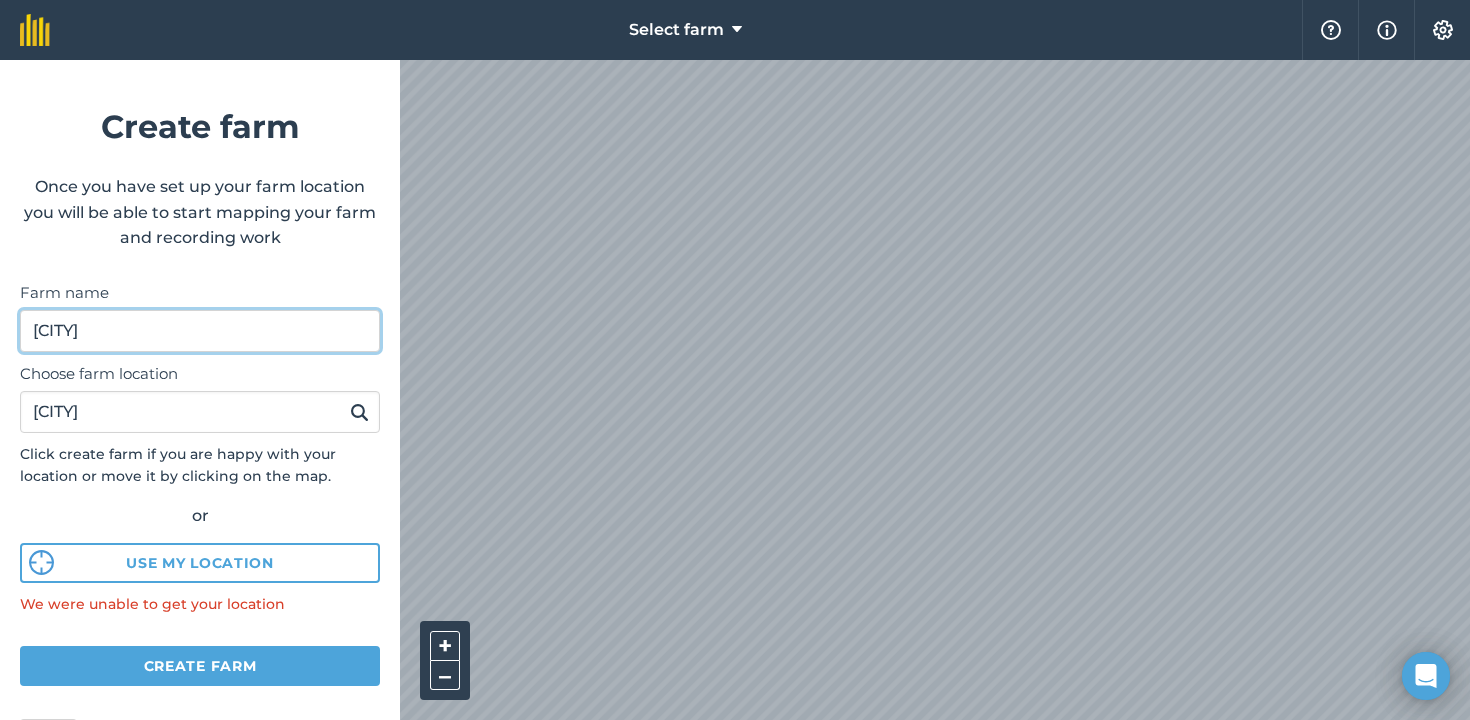 type on "karachi" 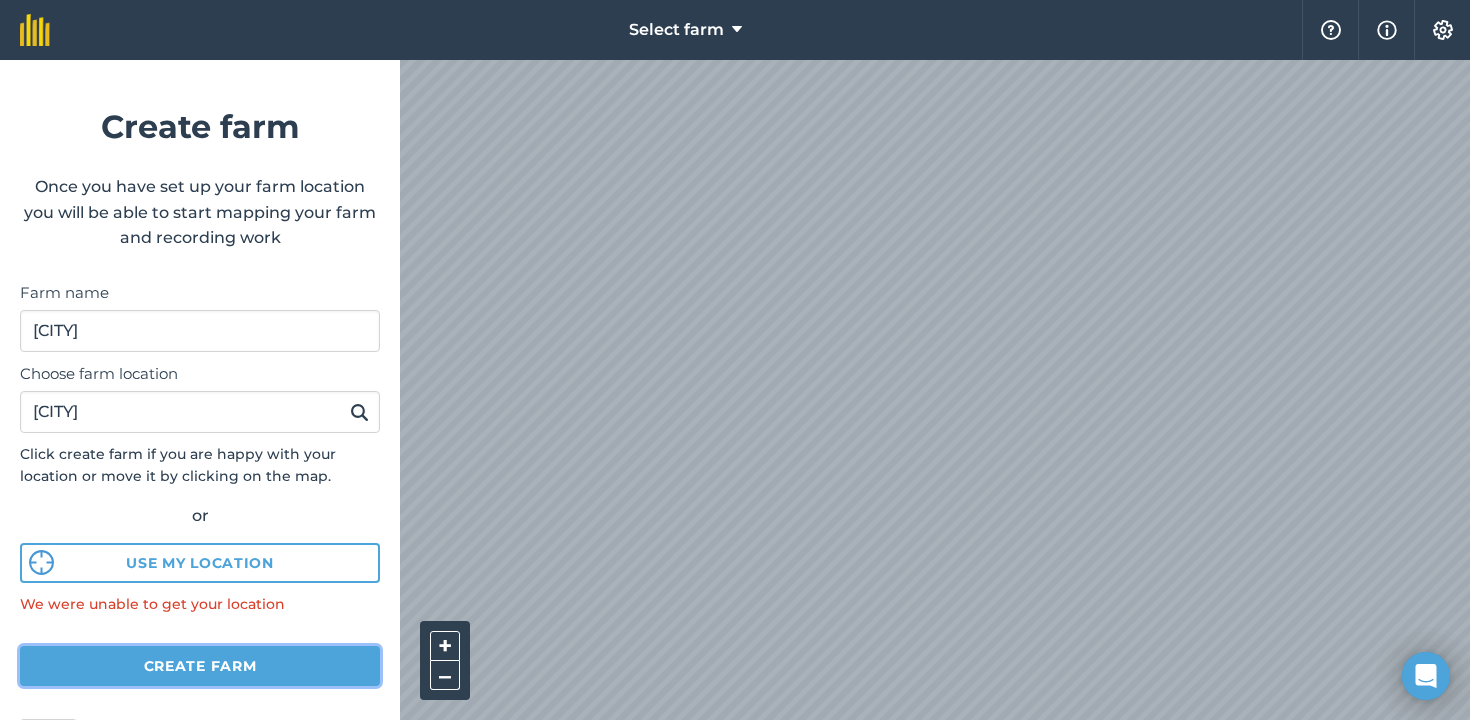 click on "Create farm" at bounding box center (200, 666) 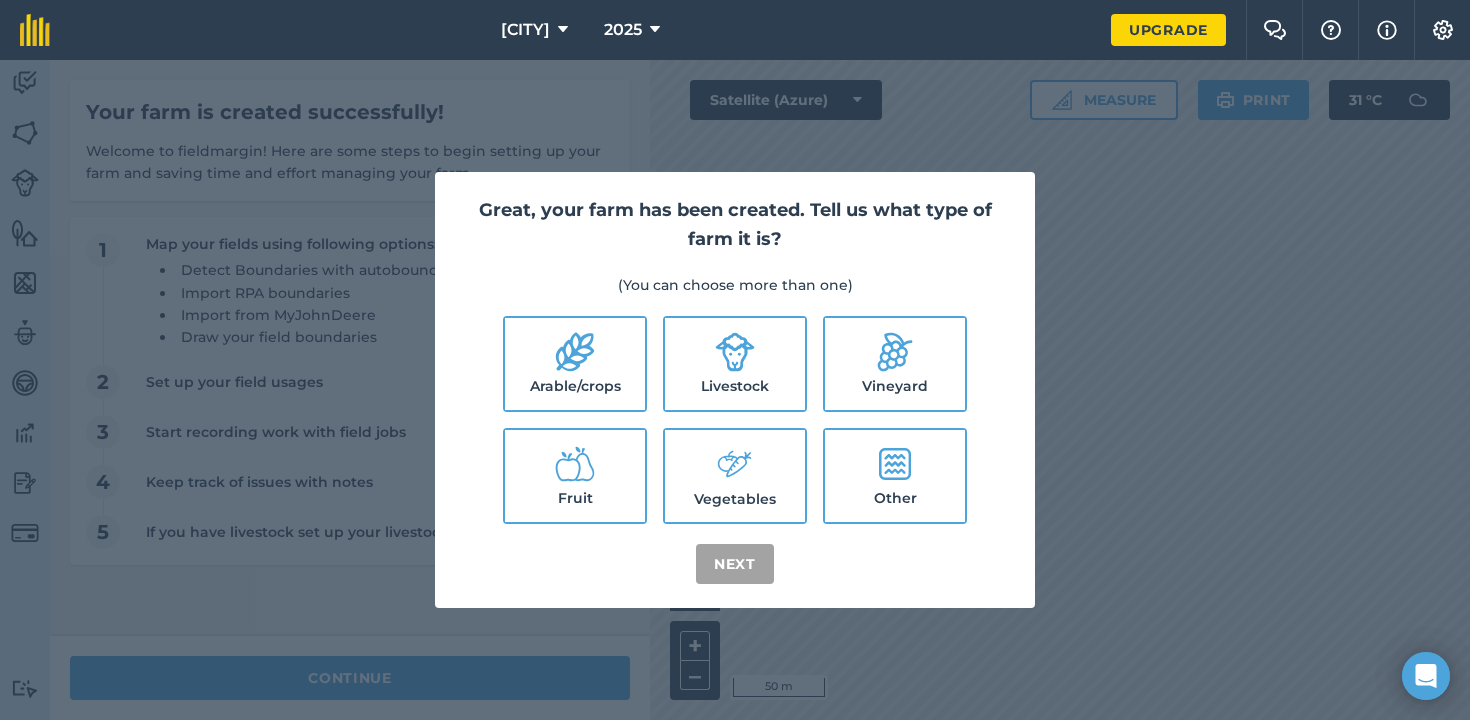 click on "Arable/crops" at bounding box center [575, 364] 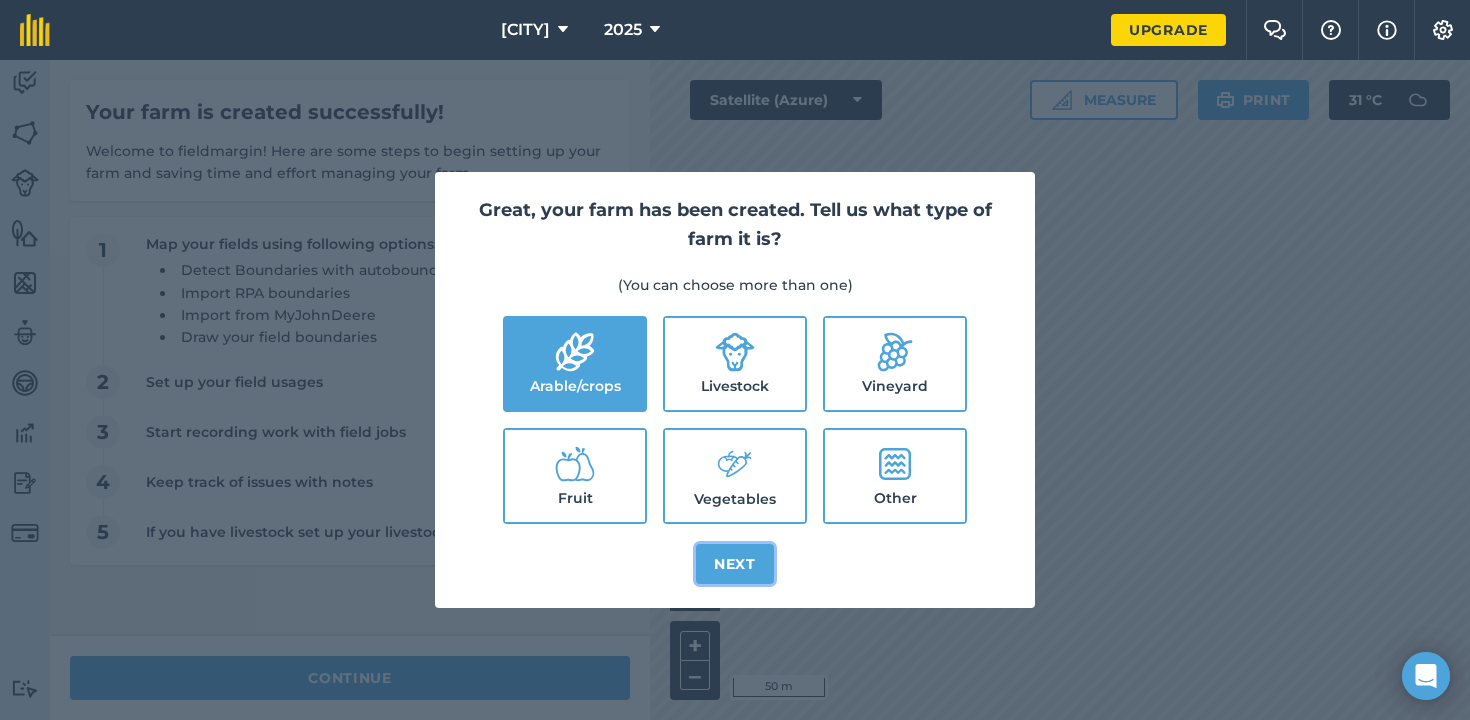 click on "Next" at bounding box center [735, 564] 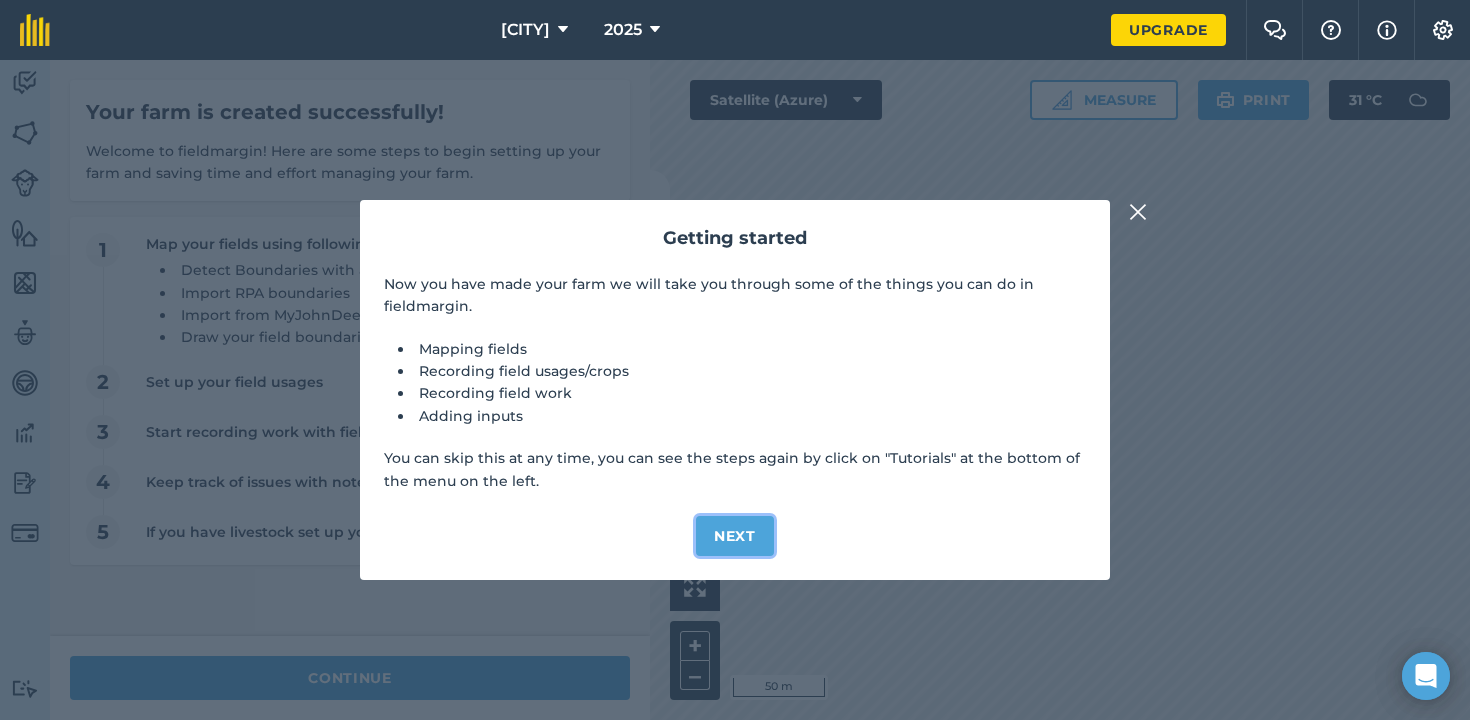 click on "Next" at bounding box center (735, 536) 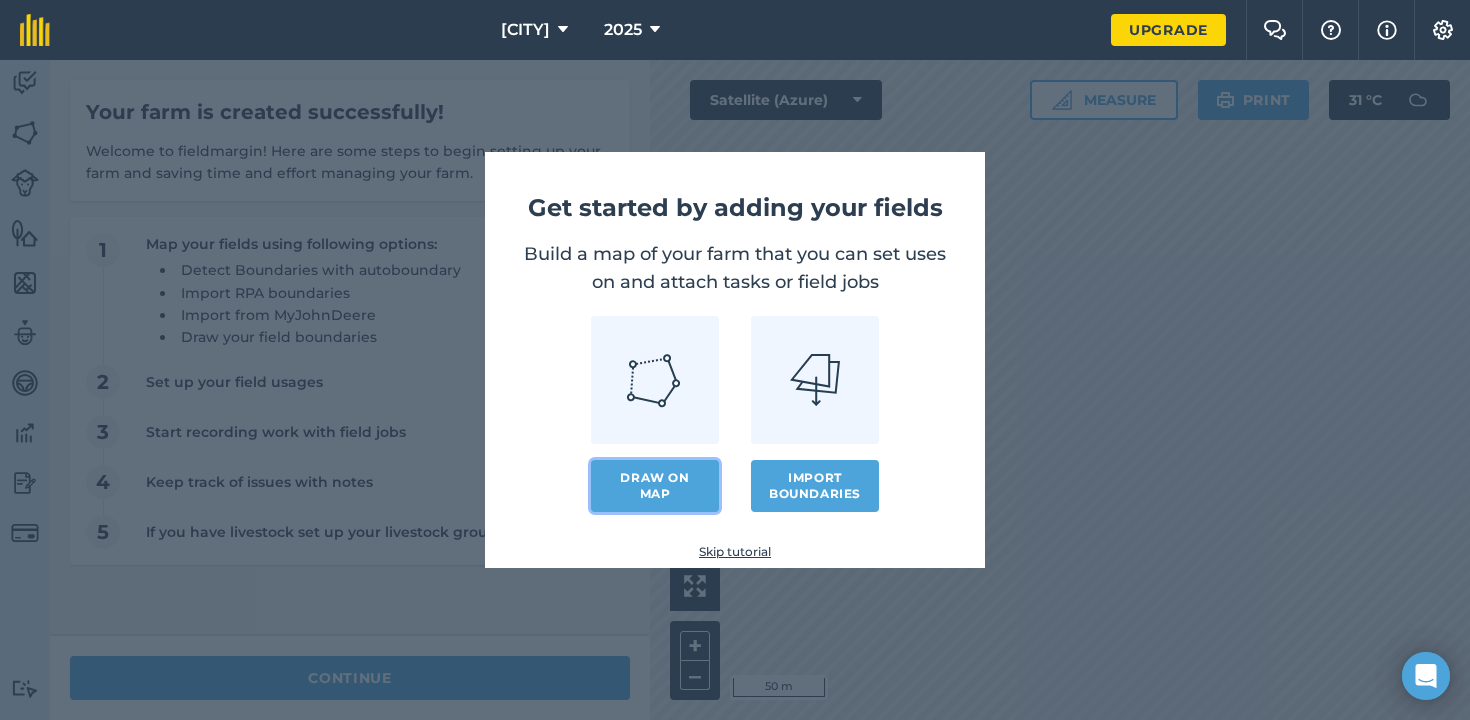 click on "Draw on map" at bounding box center [655, 486] 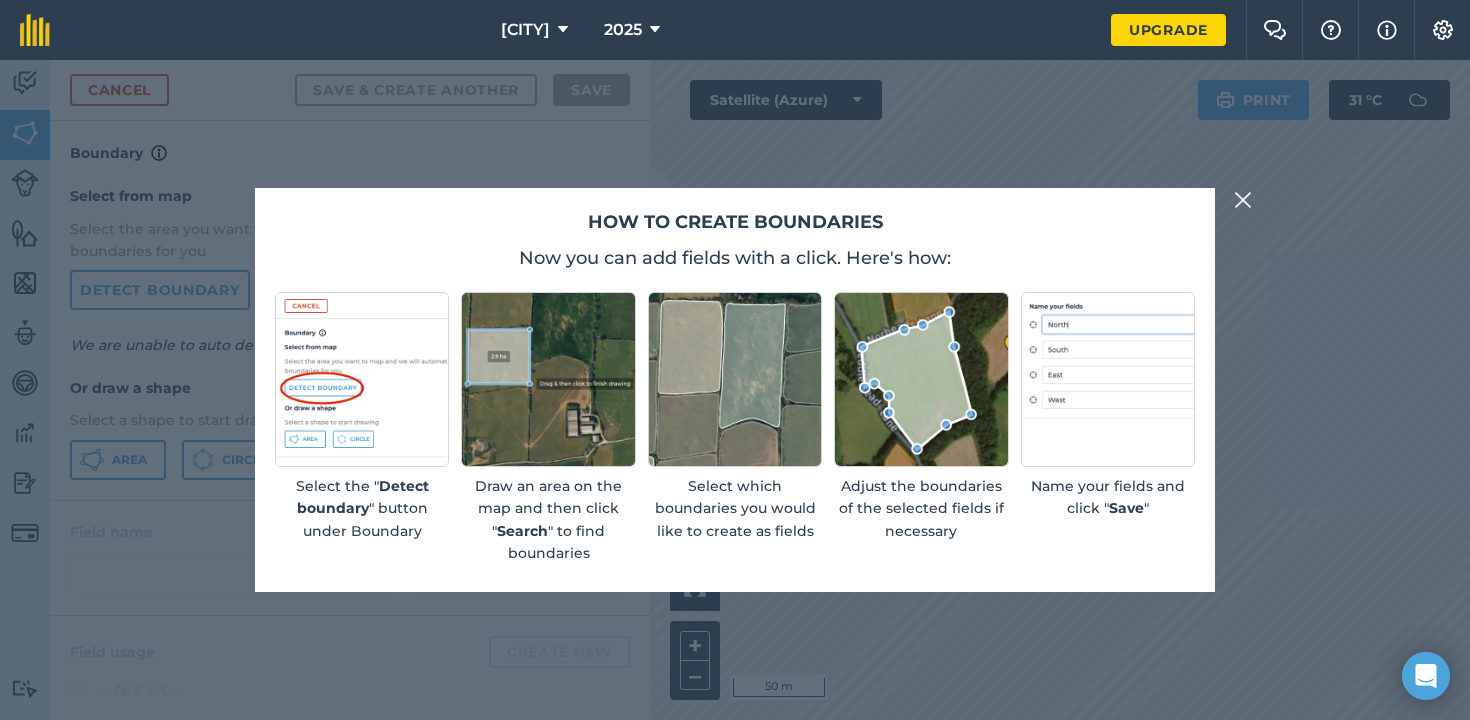 click at bounding box center (1243, 200) 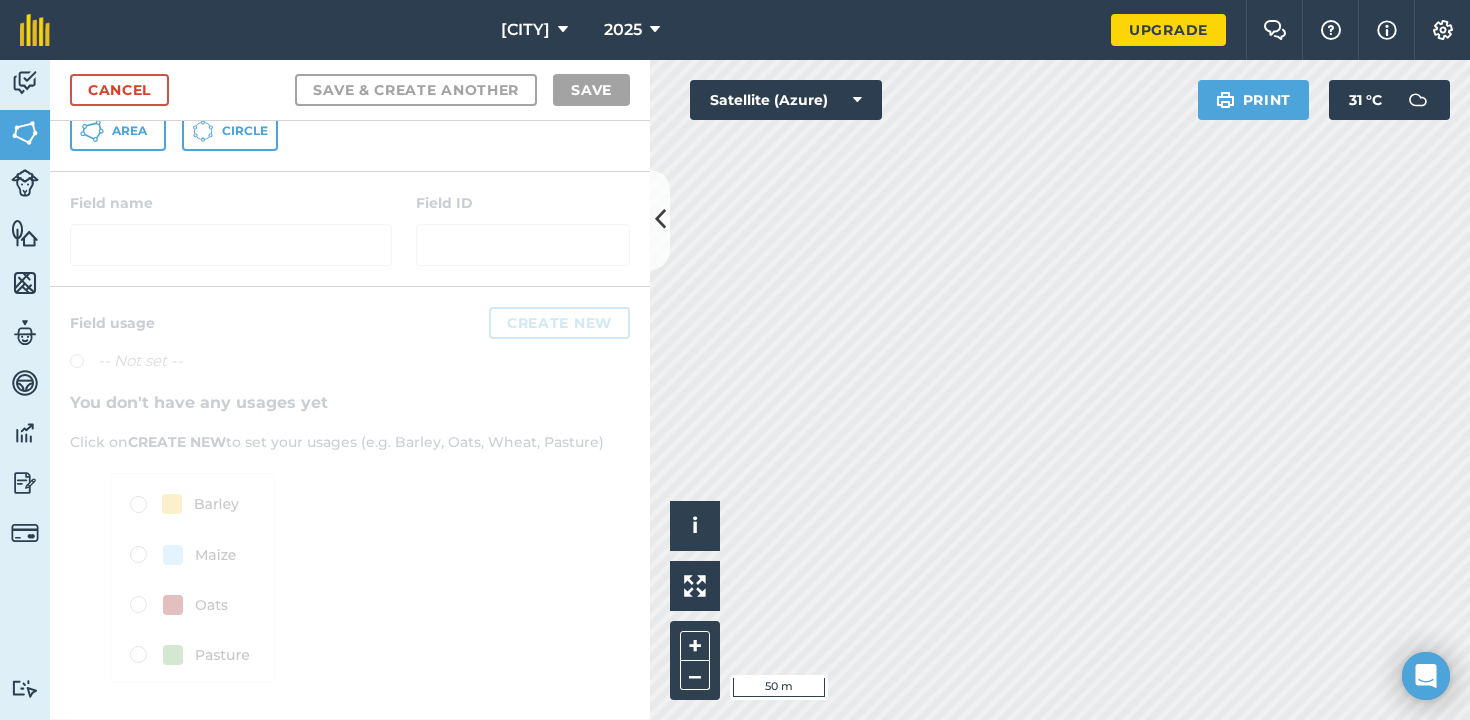 scroll, scrollTop: 0, scrollLeft: 0, axis: both 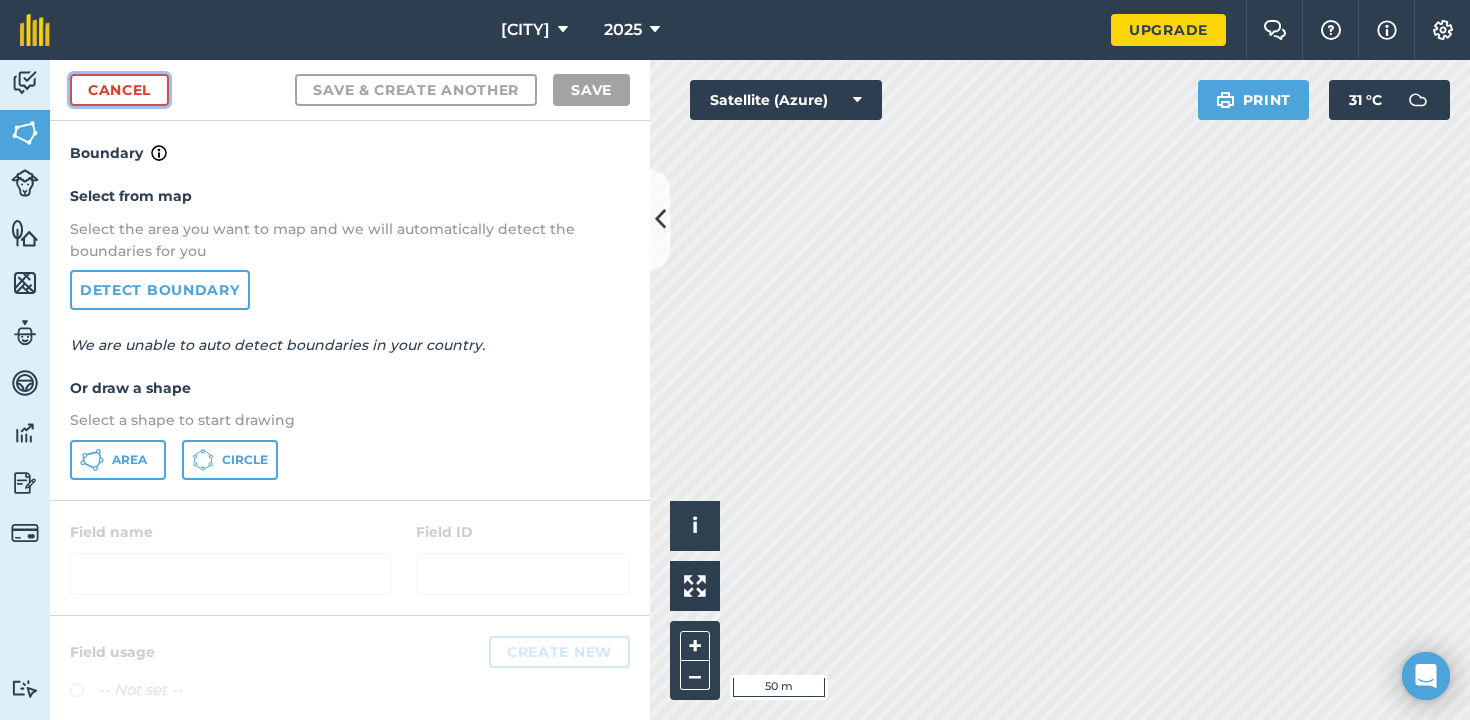 click on "Cancel" at bounding box center (119, 90) 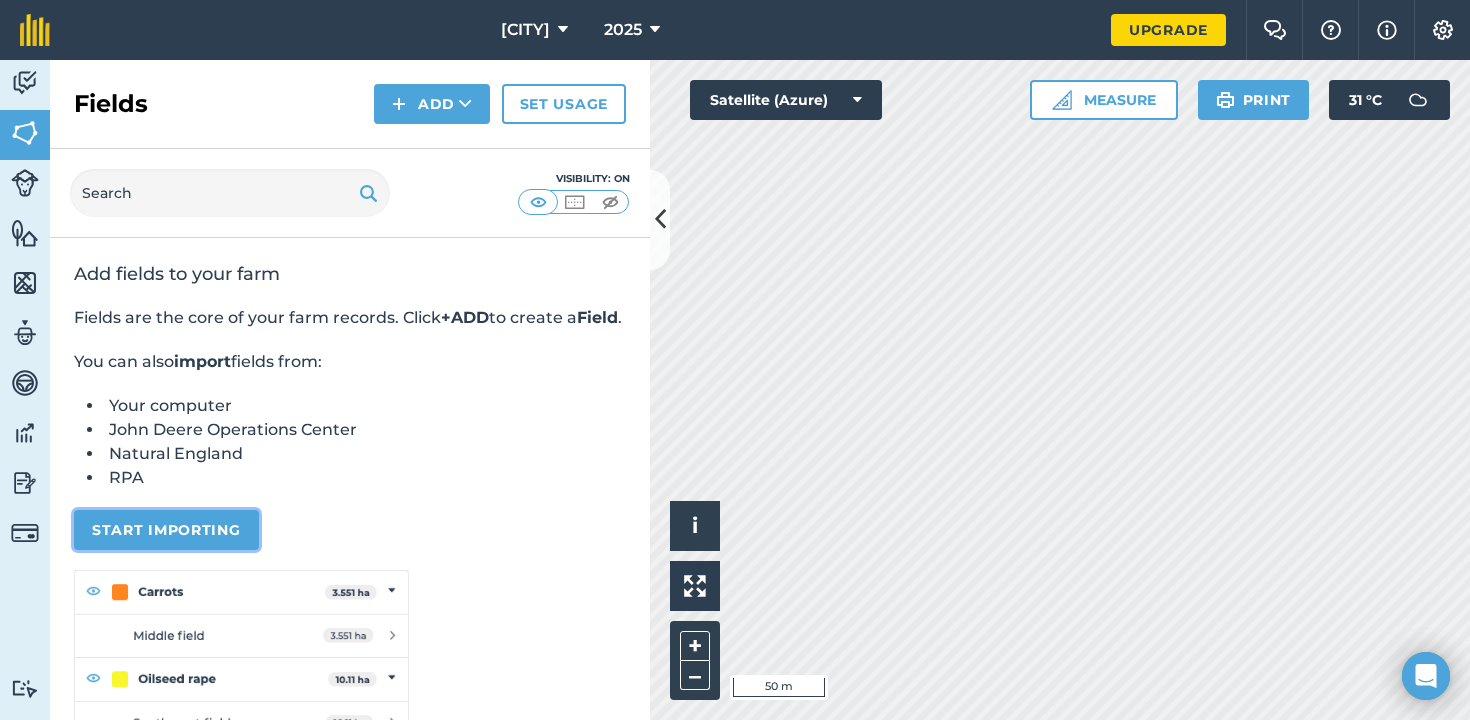 click on "Start importing" at bounding box center [166, 530] 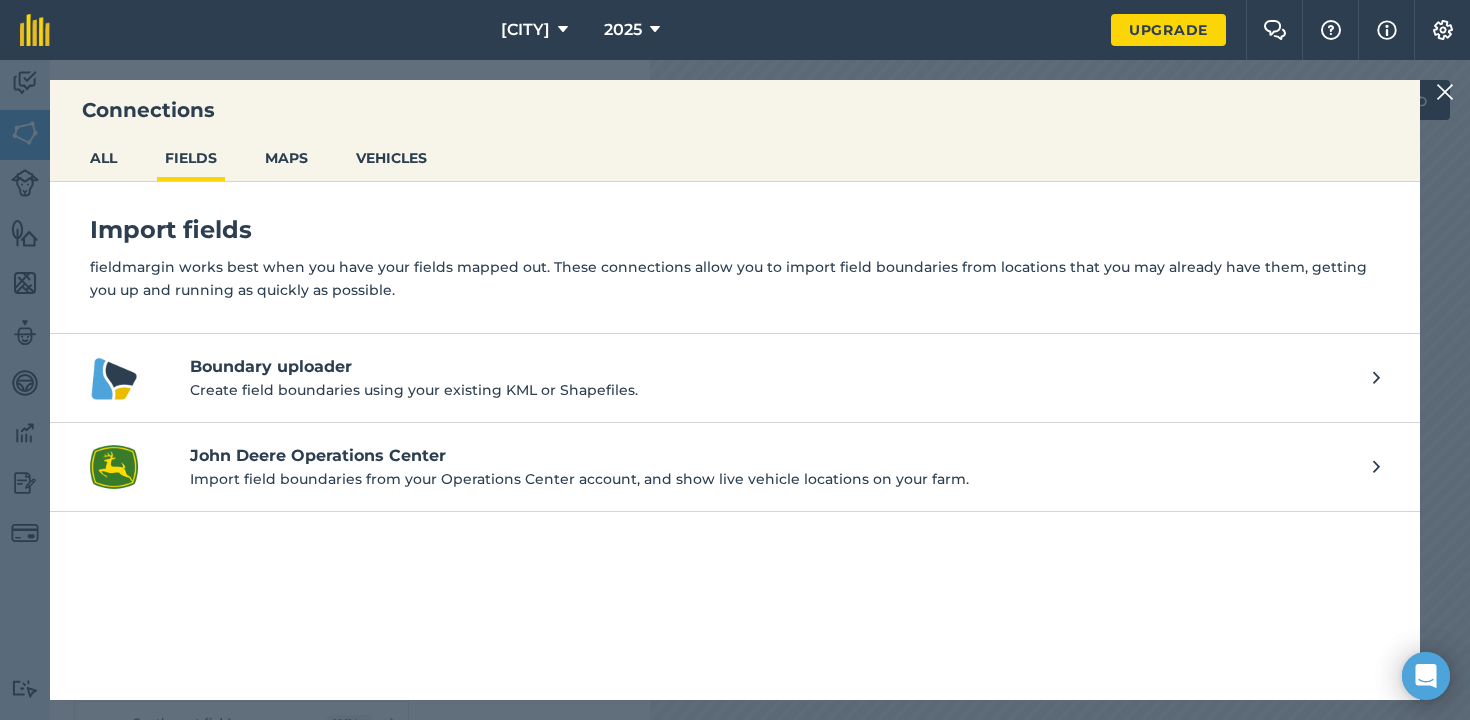 click on "Create field boundaries using your existing KML or Shapefiles." at bounding box center (771, 390) 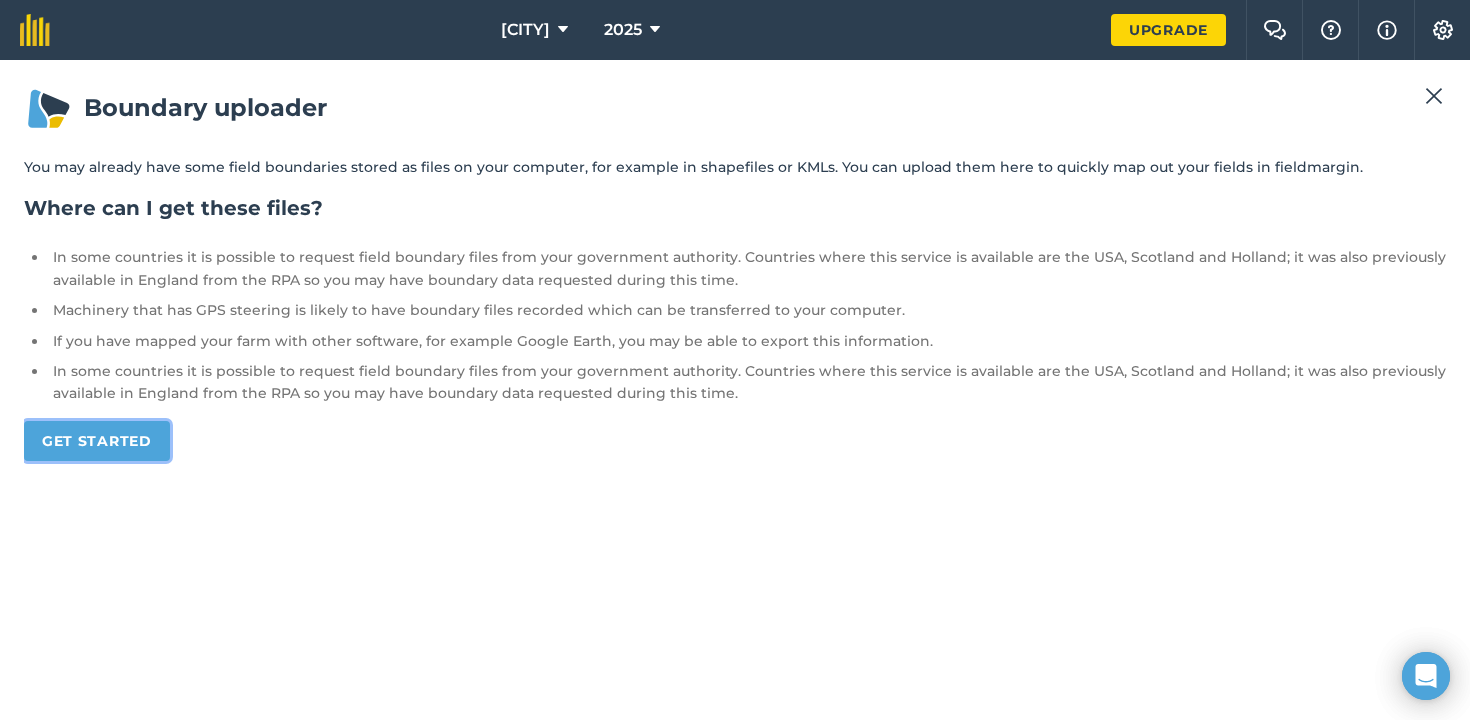 click on "Get started" at bounding box center [97, 441] 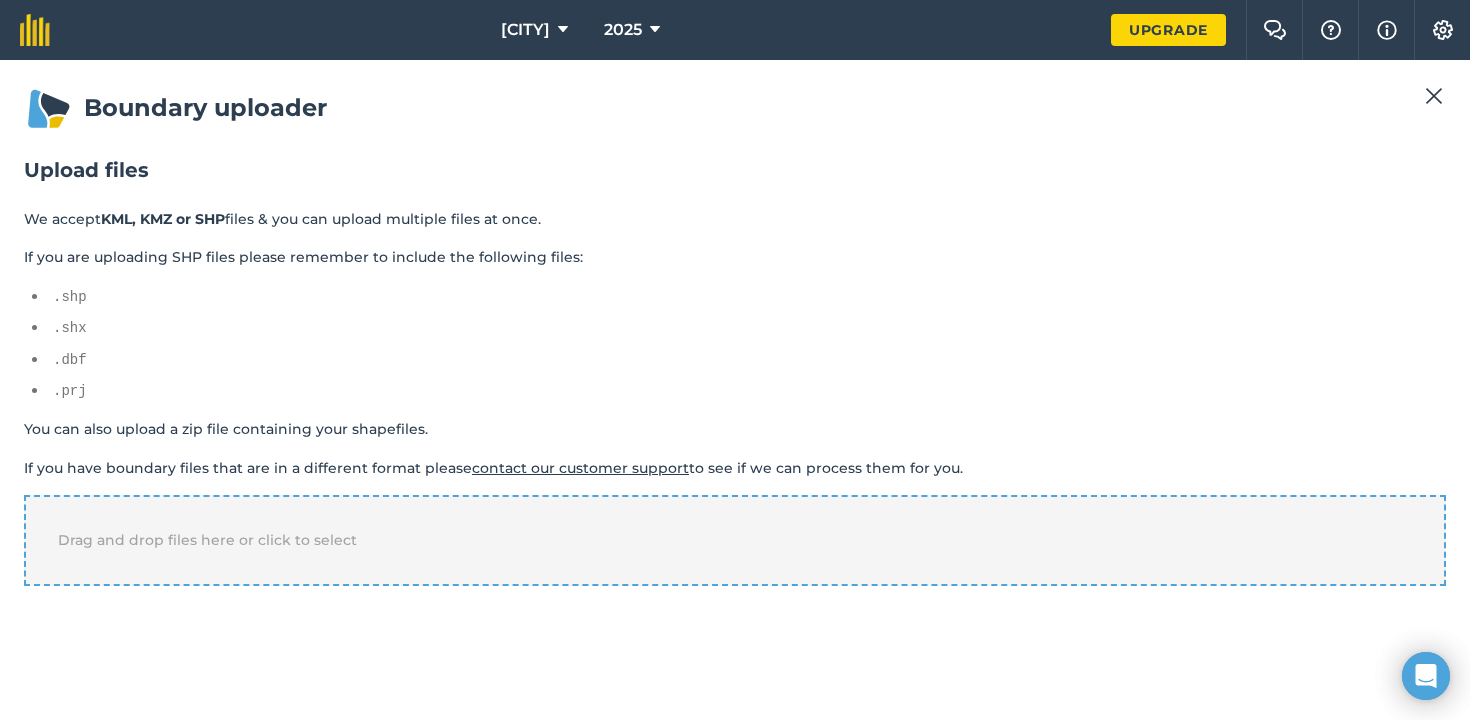 click on "Drag and drop files here or click to select" at bounding box center [207, 540] 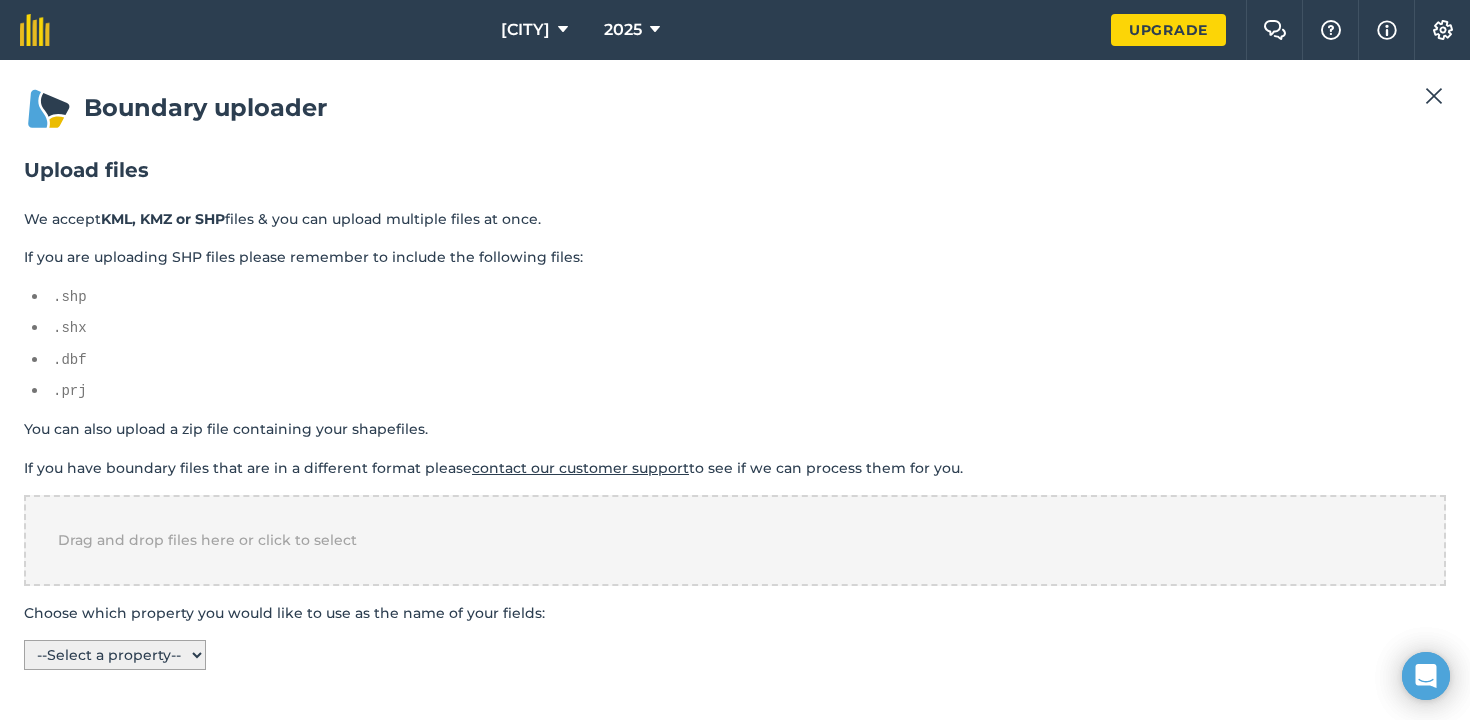 click on "--  Select a property  --" at bounding box center (115, 655) 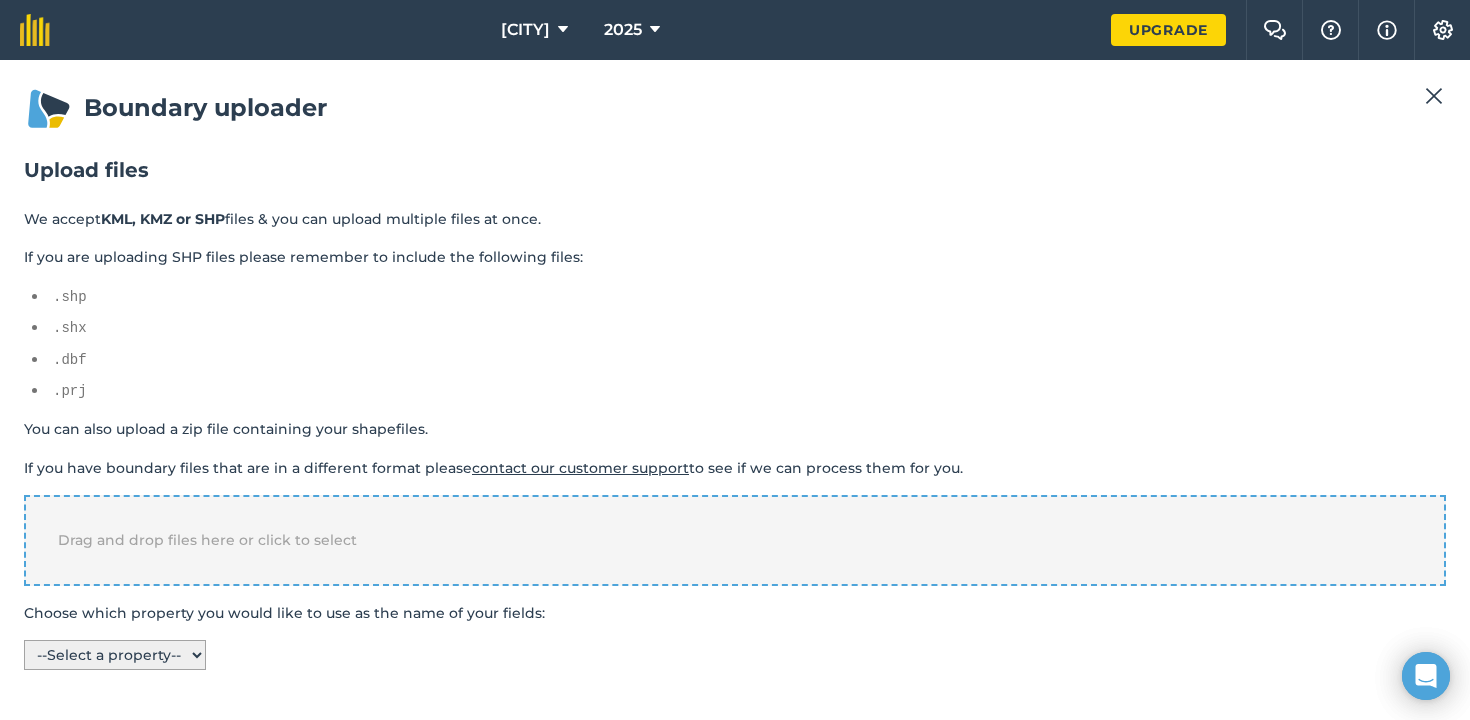 click on "Drag and drop files here or click to select" at bounding box center (735, 540) 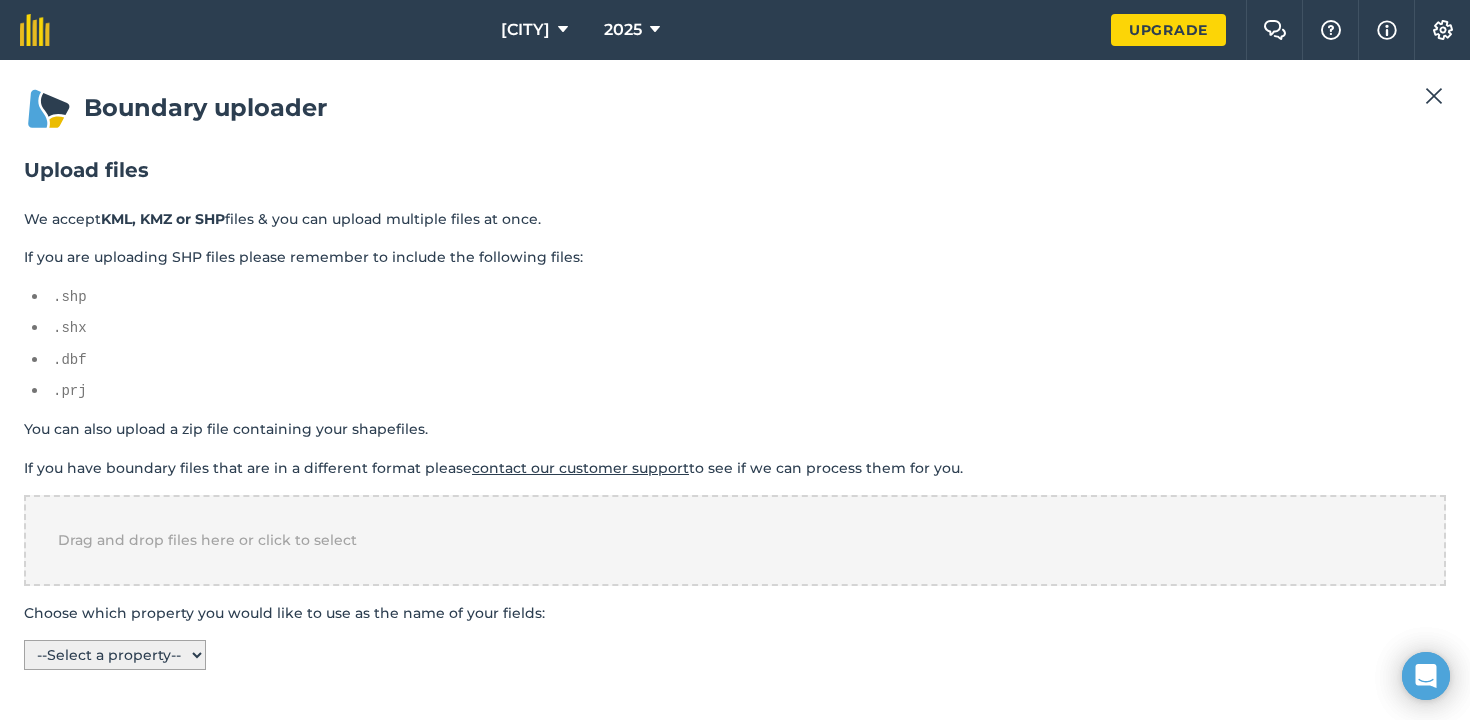 click on "--  Select a property  -- name" at bounding box center (115, 655) 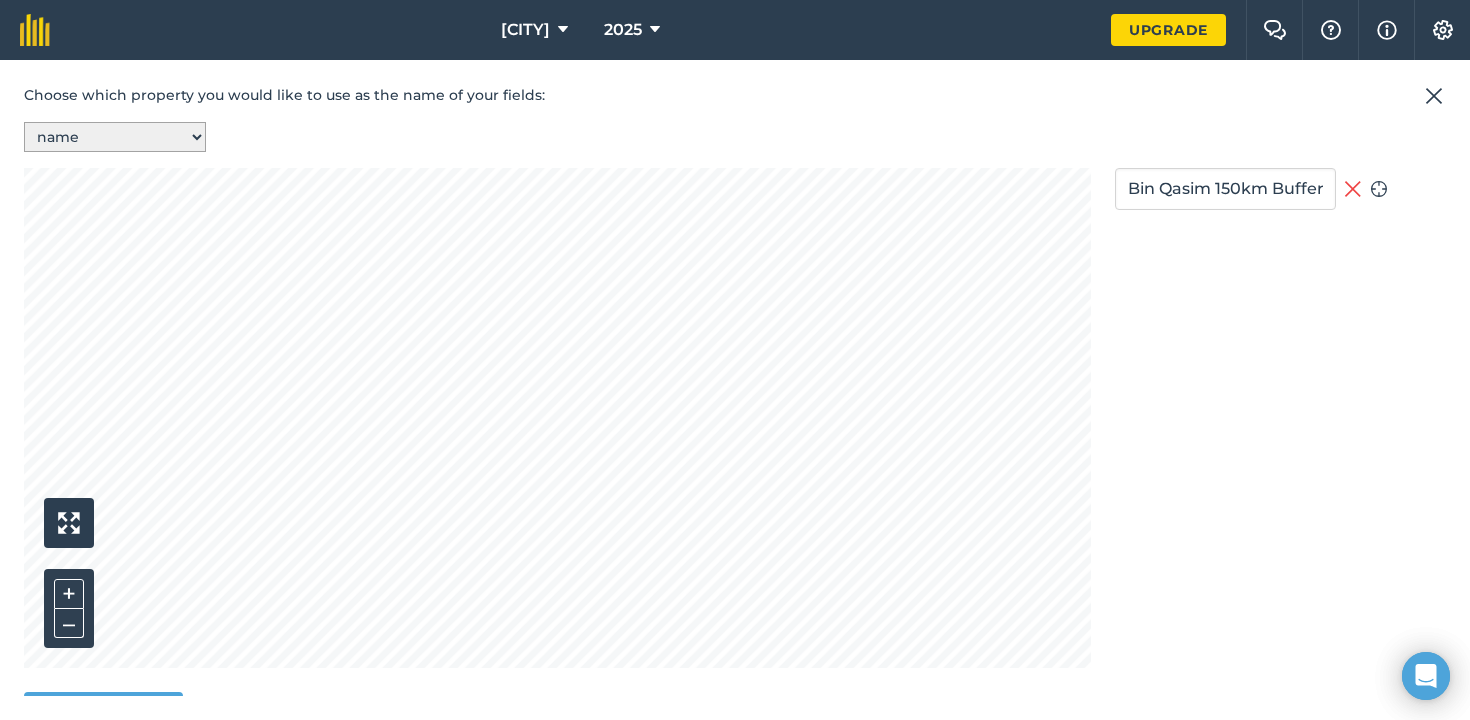 scroll, scrollTop: 567, scrollLeft: 0, axis: vertical 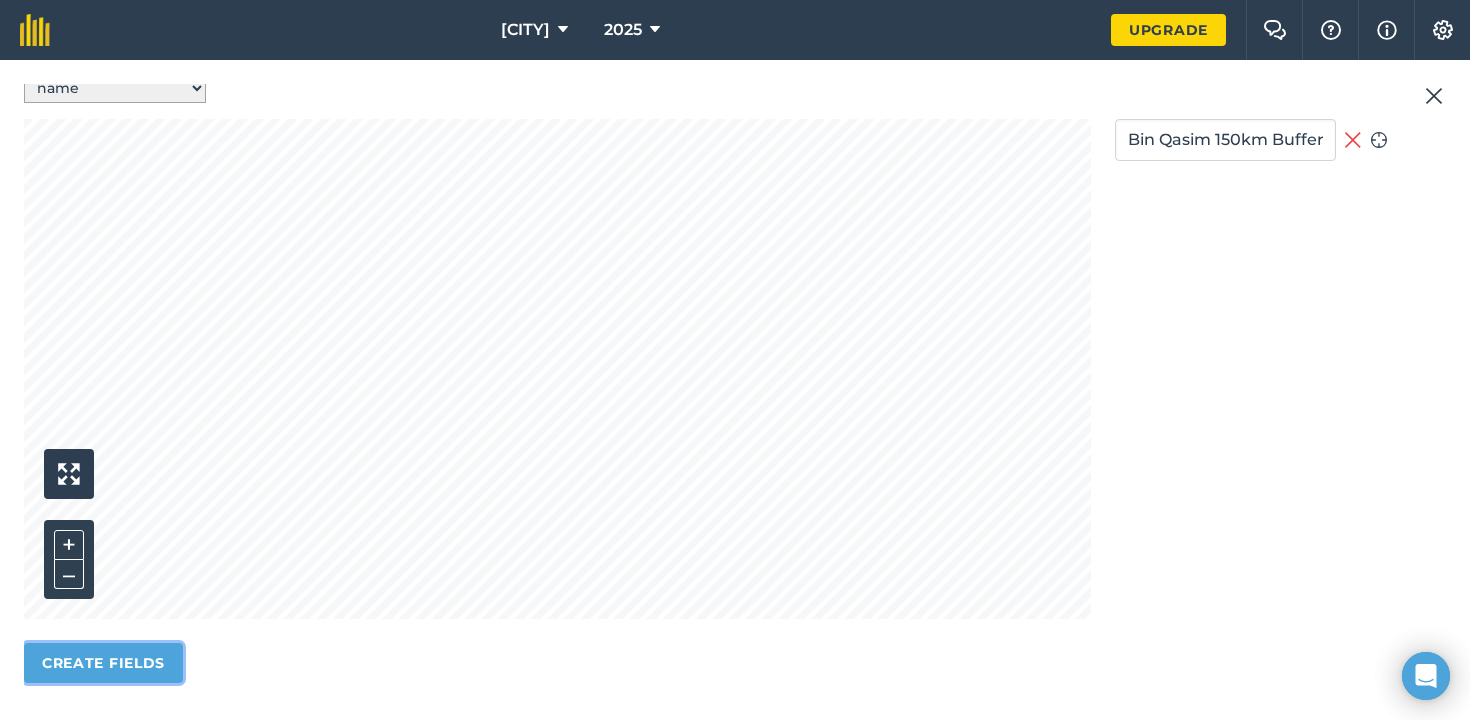 click on "Create fields" at bounding box center [103, 663] 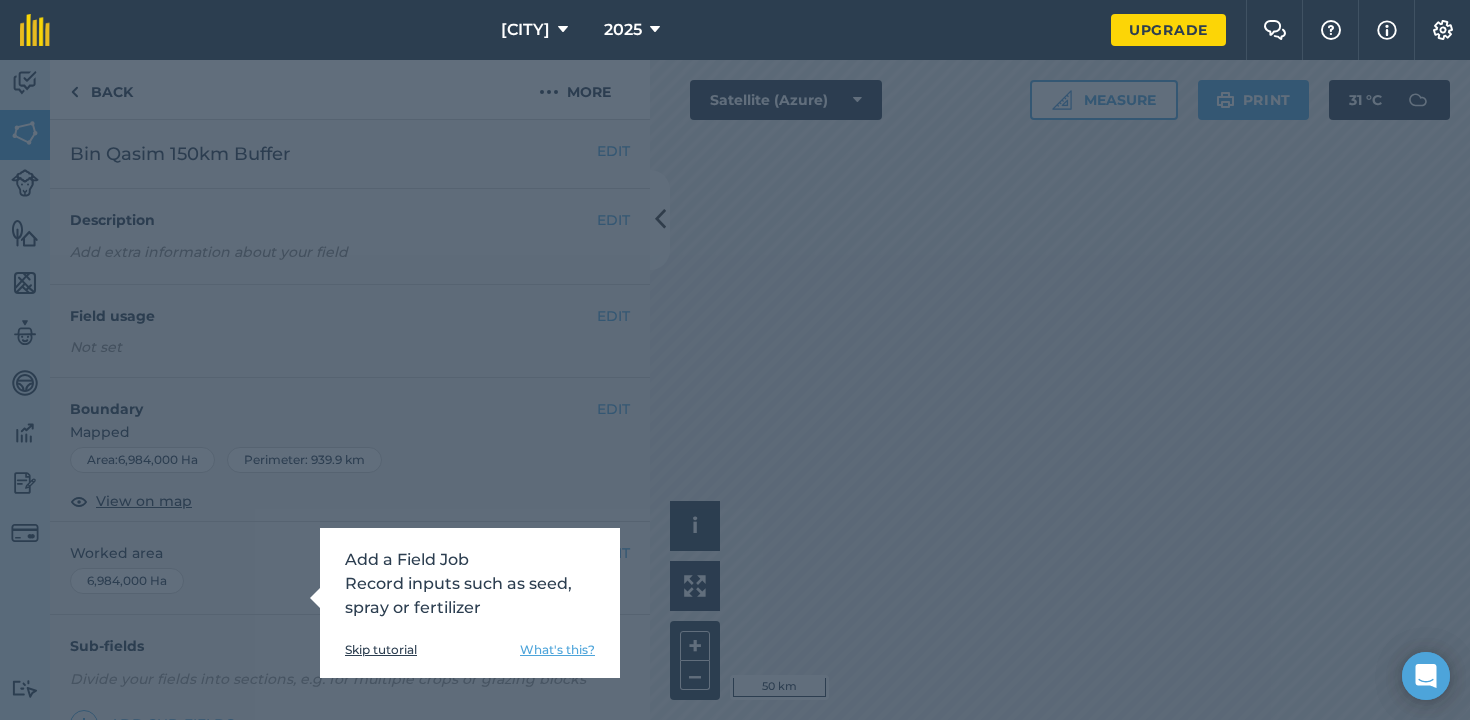 click on "Skip tutorial" at bounding box center (381, 650) 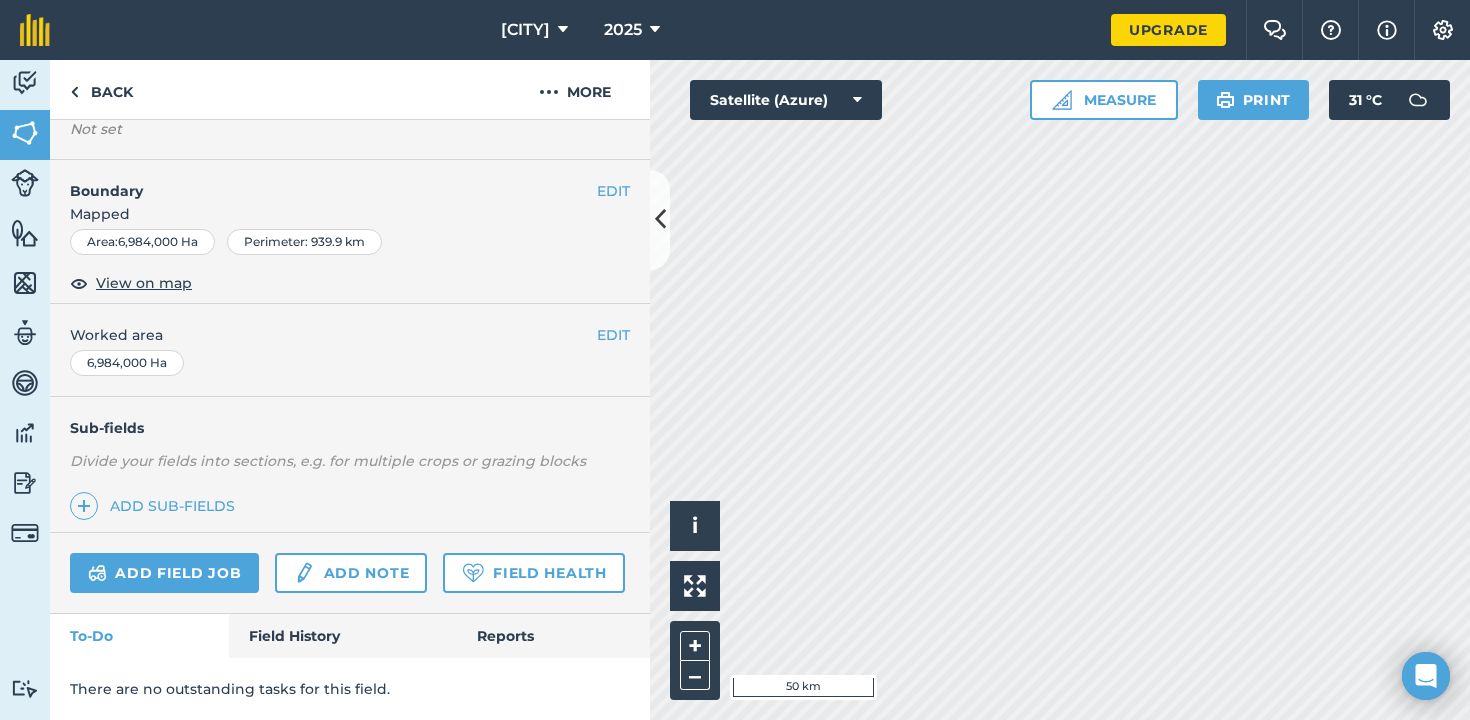 scroll, scrollTop: 0, scrollLeft: 0, axis: both 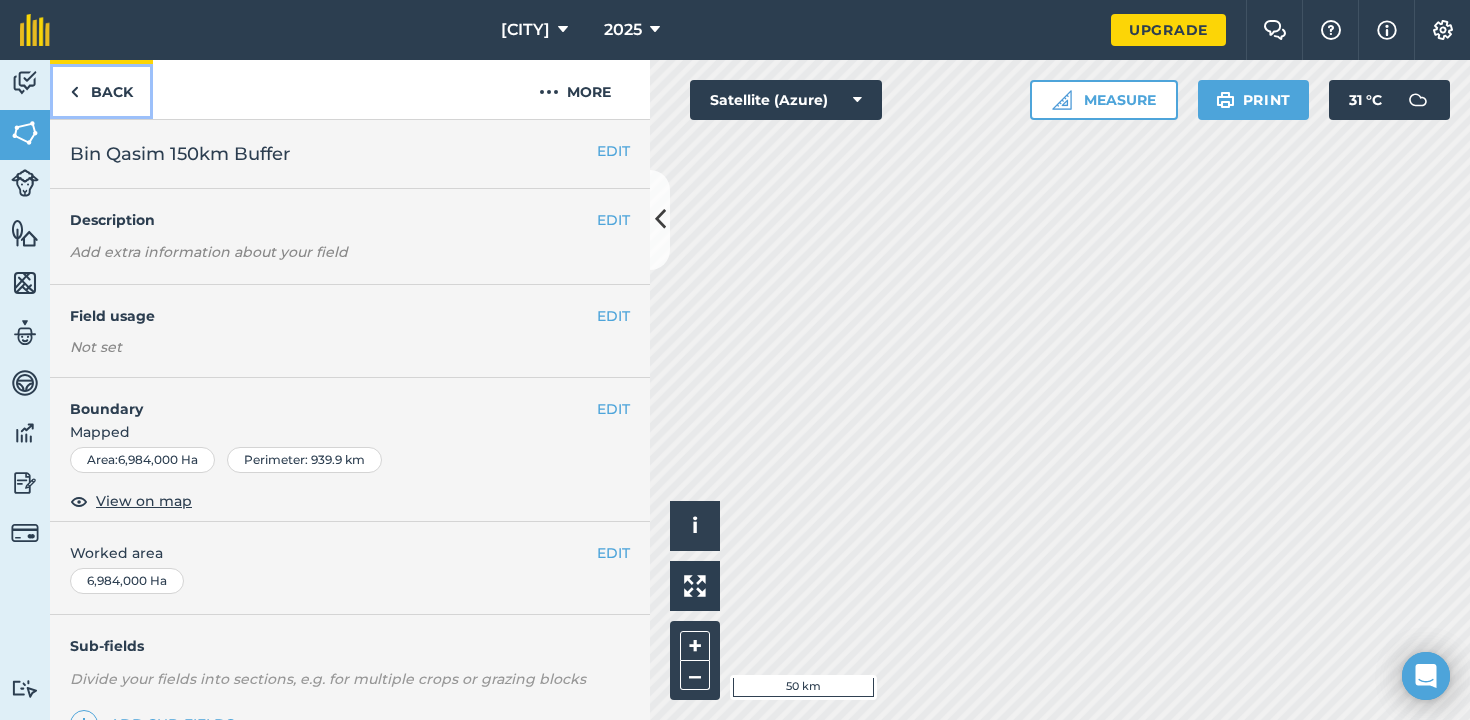 click on "Back" at bounding box center [101, 89] 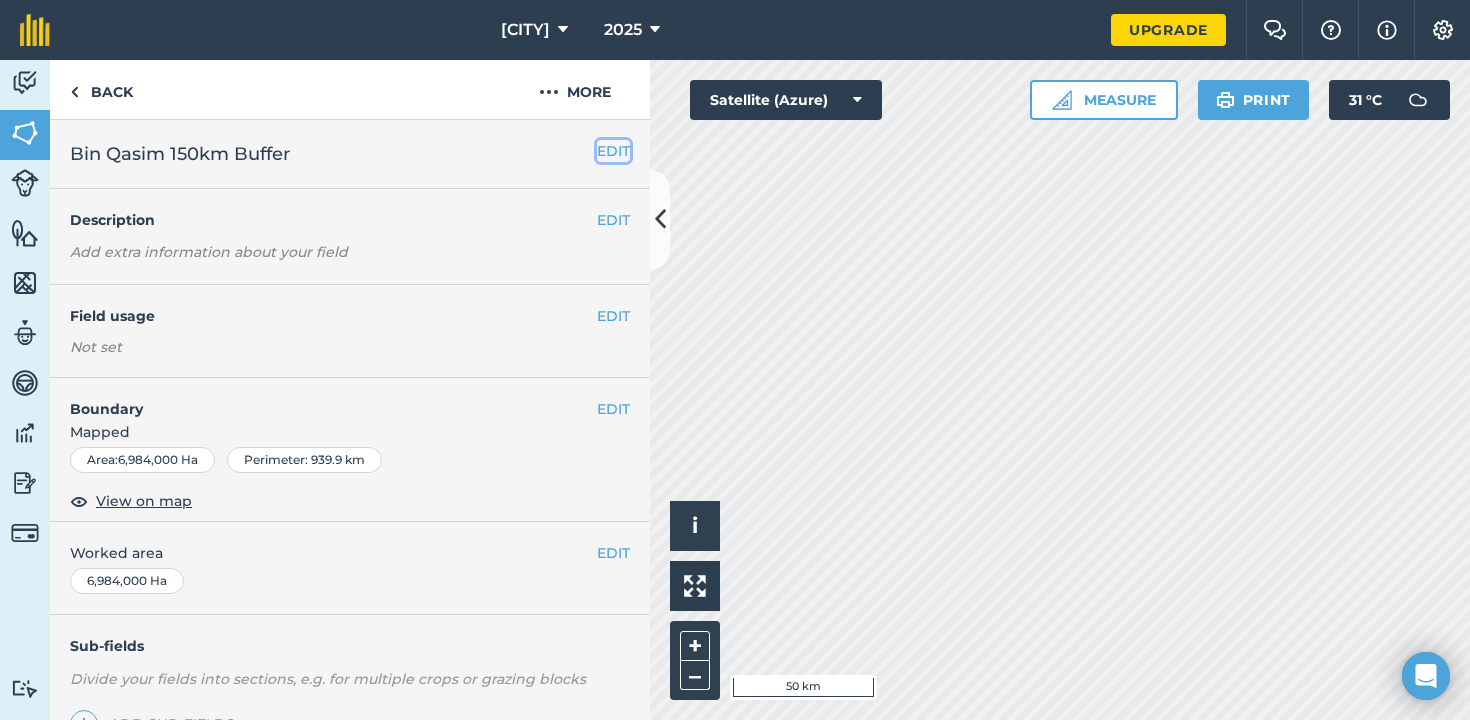 click on "EDIT" at bounding box center (613, 151) 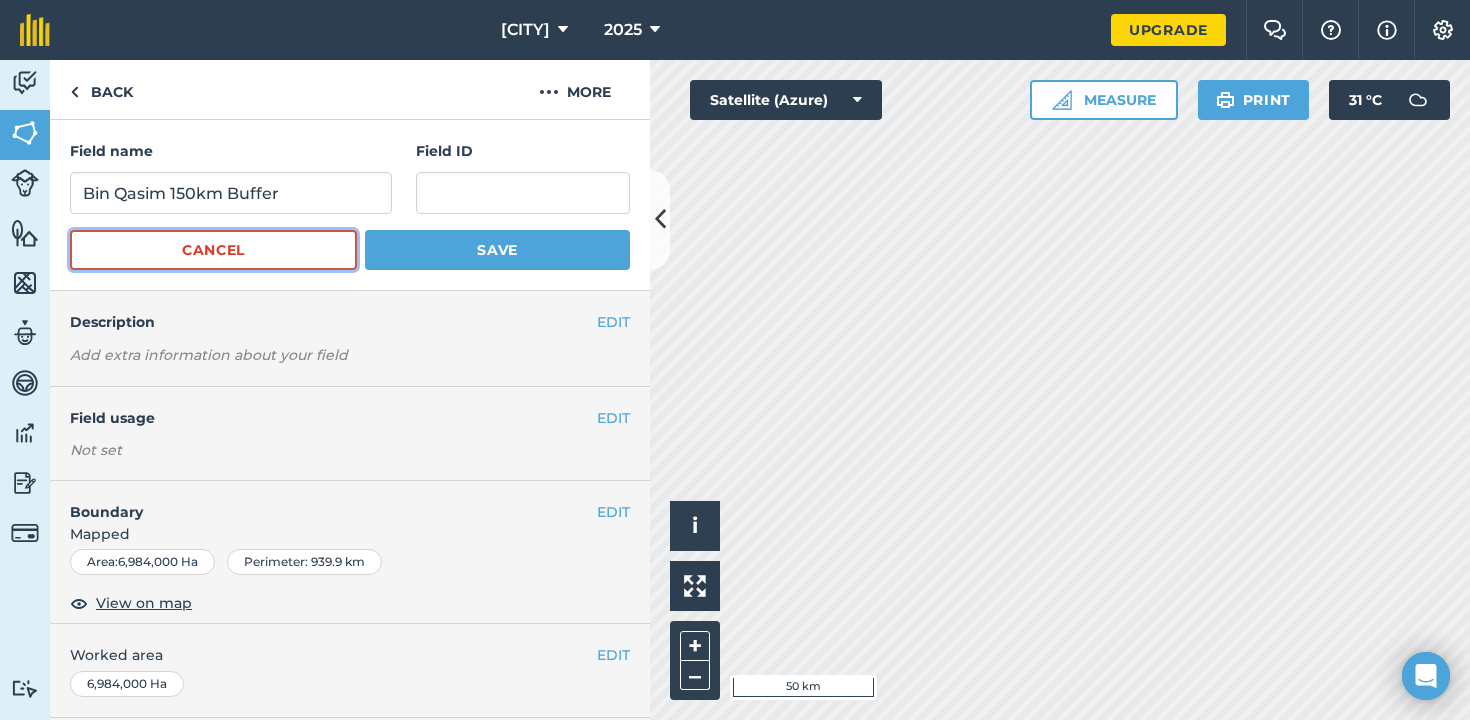 click on "Cancel" at bounding box center (213, 250) 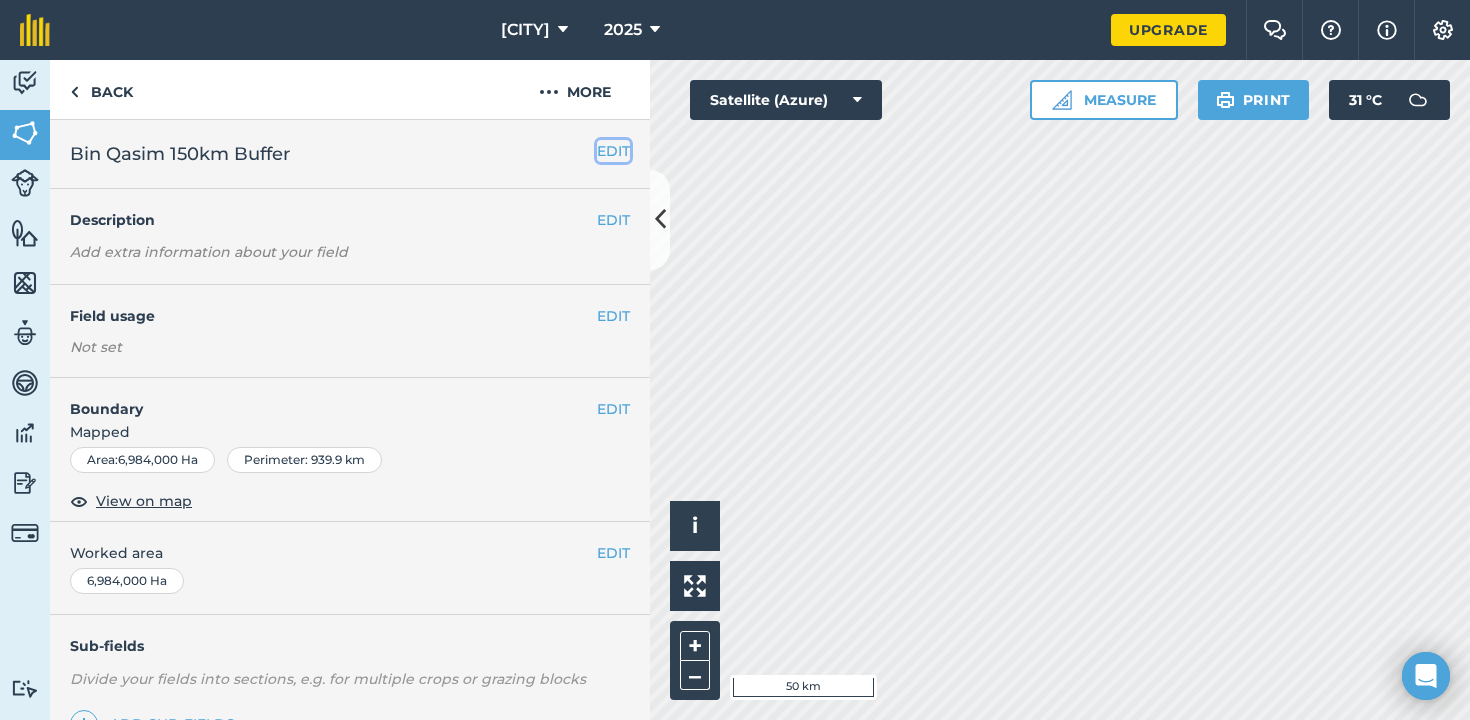 click on "EDIT" at bounding box center (613, 151) 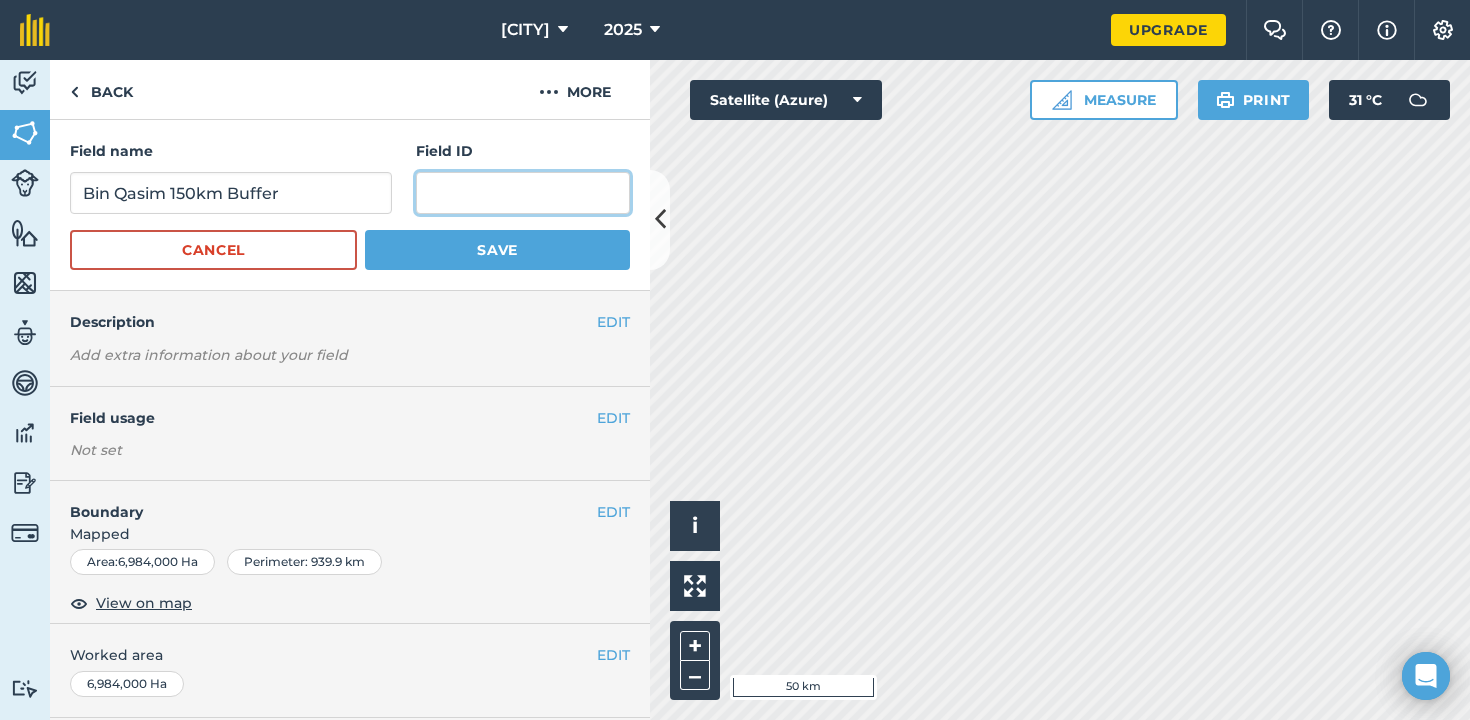 click at bounding box center (523, 193) 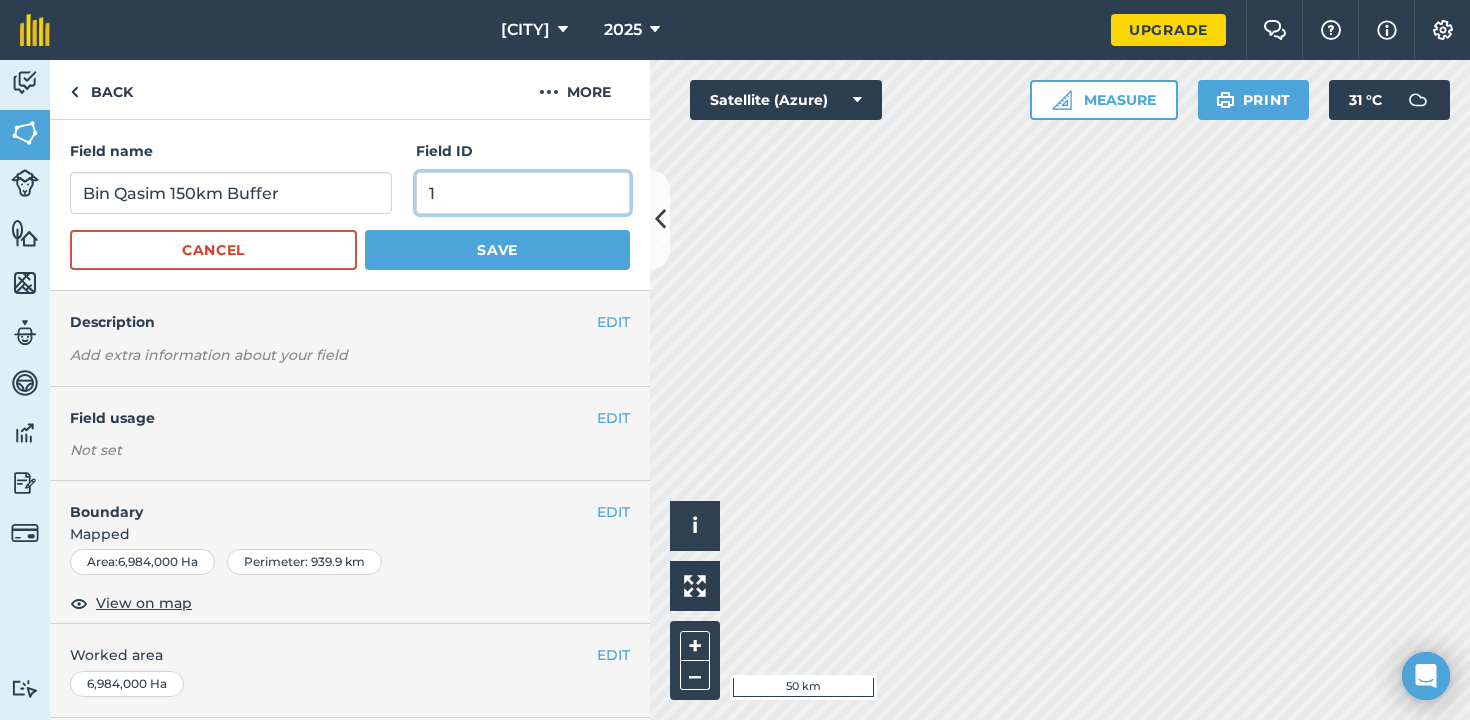 type on "1" 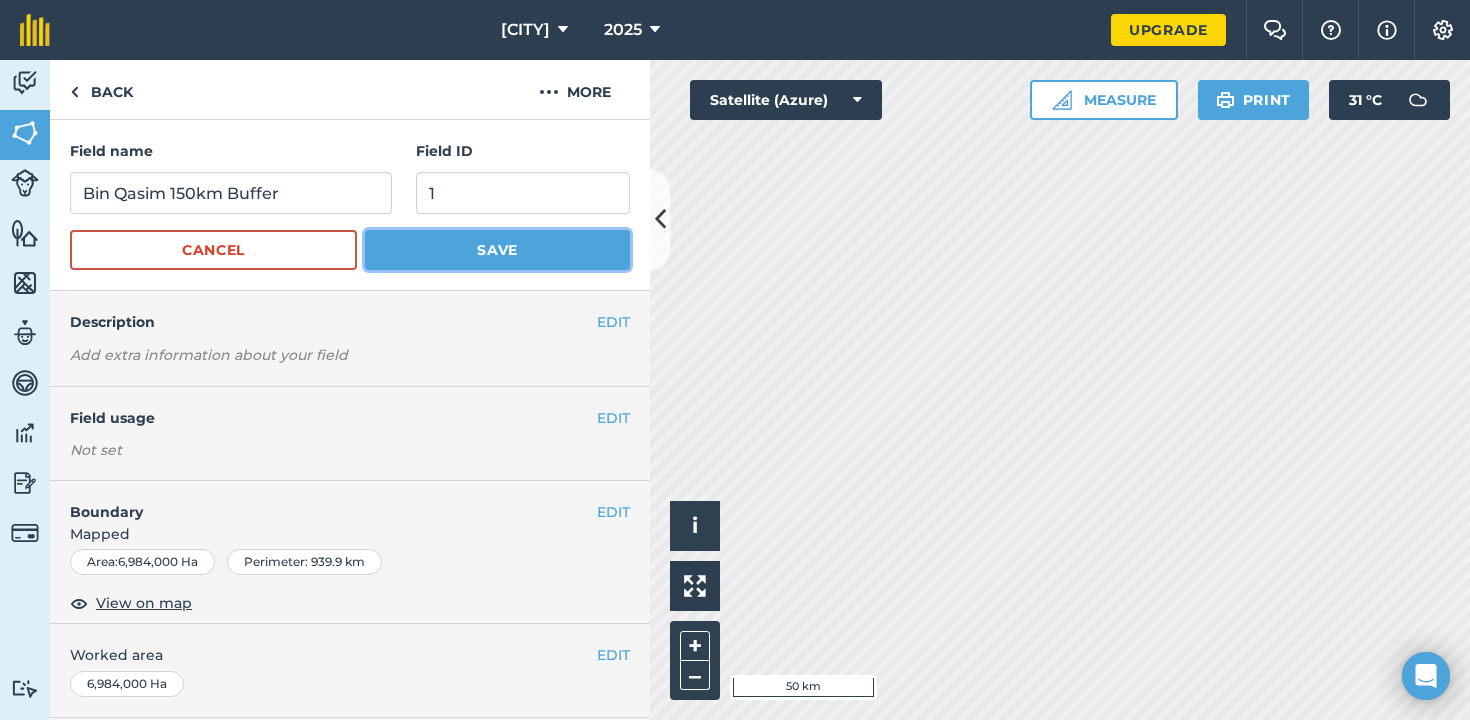 click on "Save" at bounding box center (497, 250) 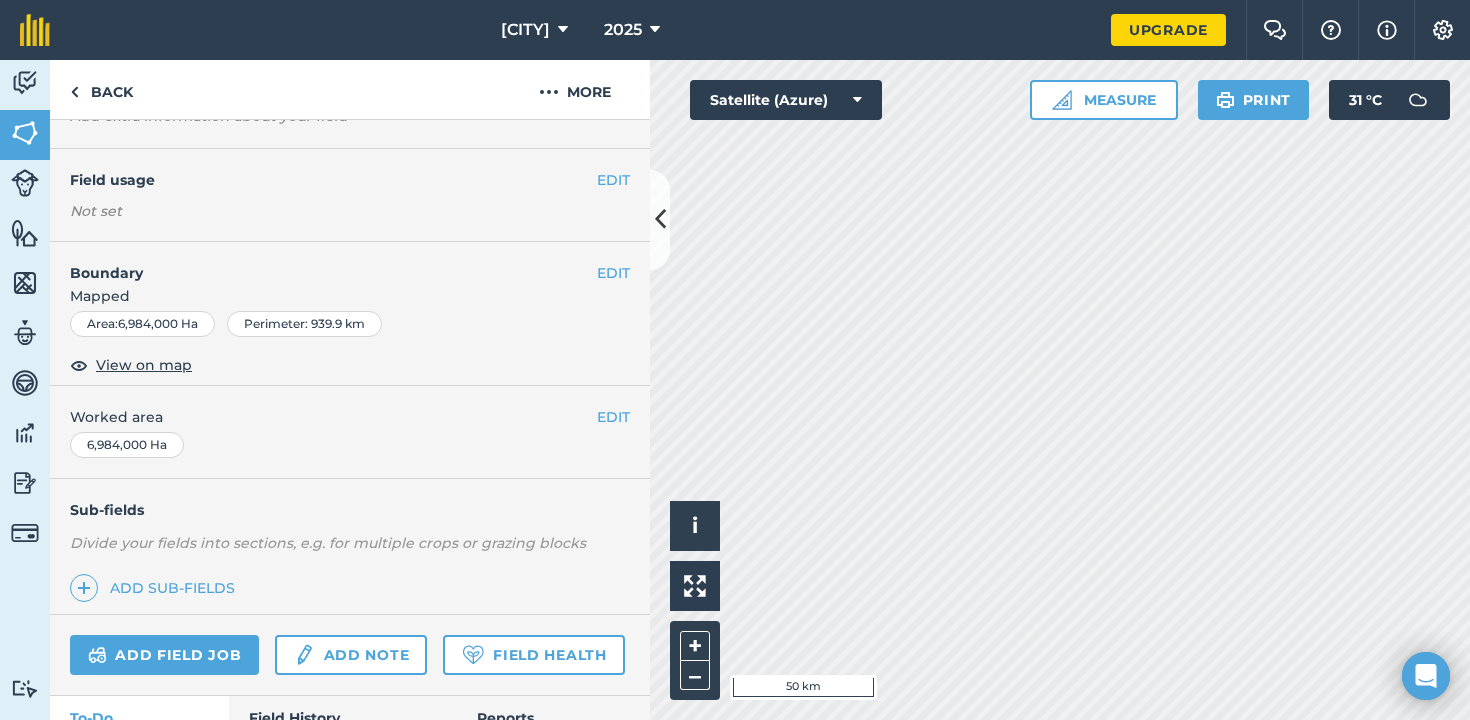 scroll, scrollTop: 0, scrollLeft: 0, axis: both 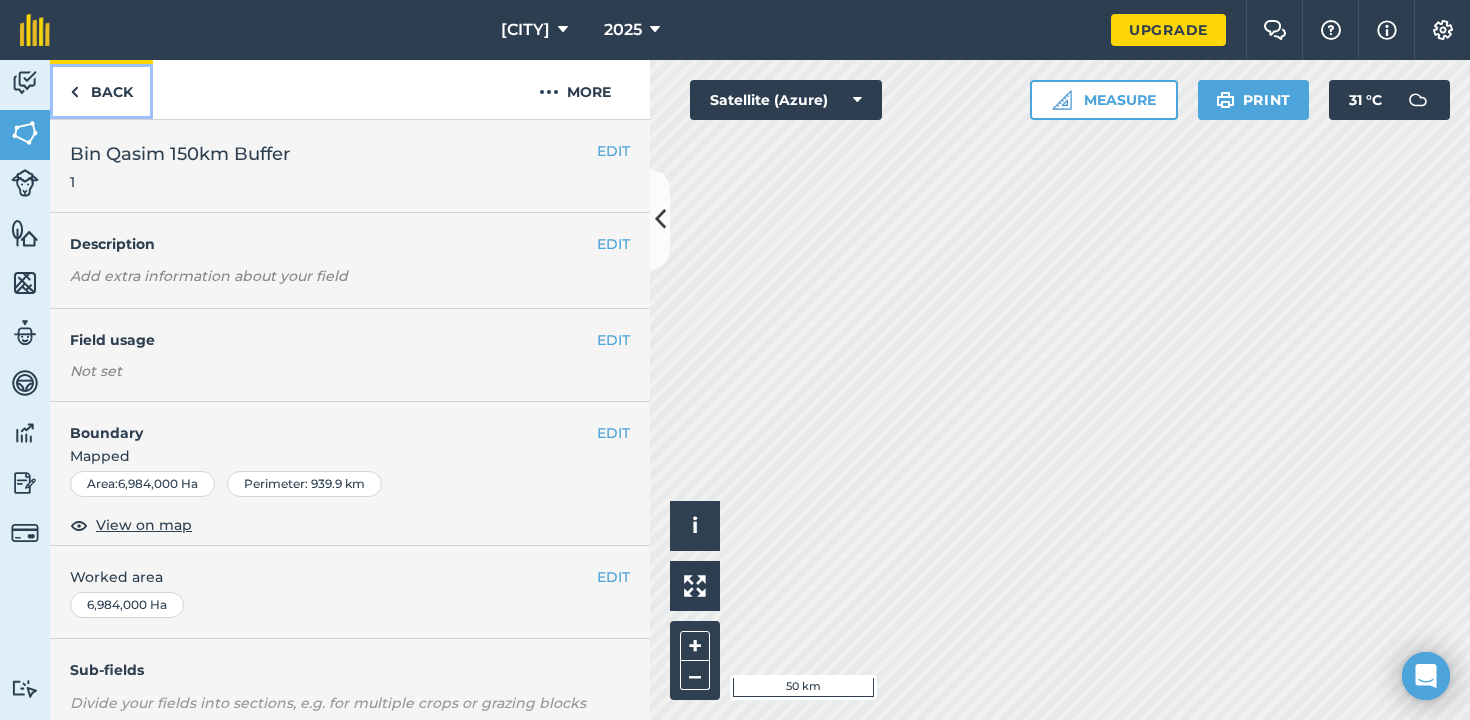 click at bounding box center [74, 92] 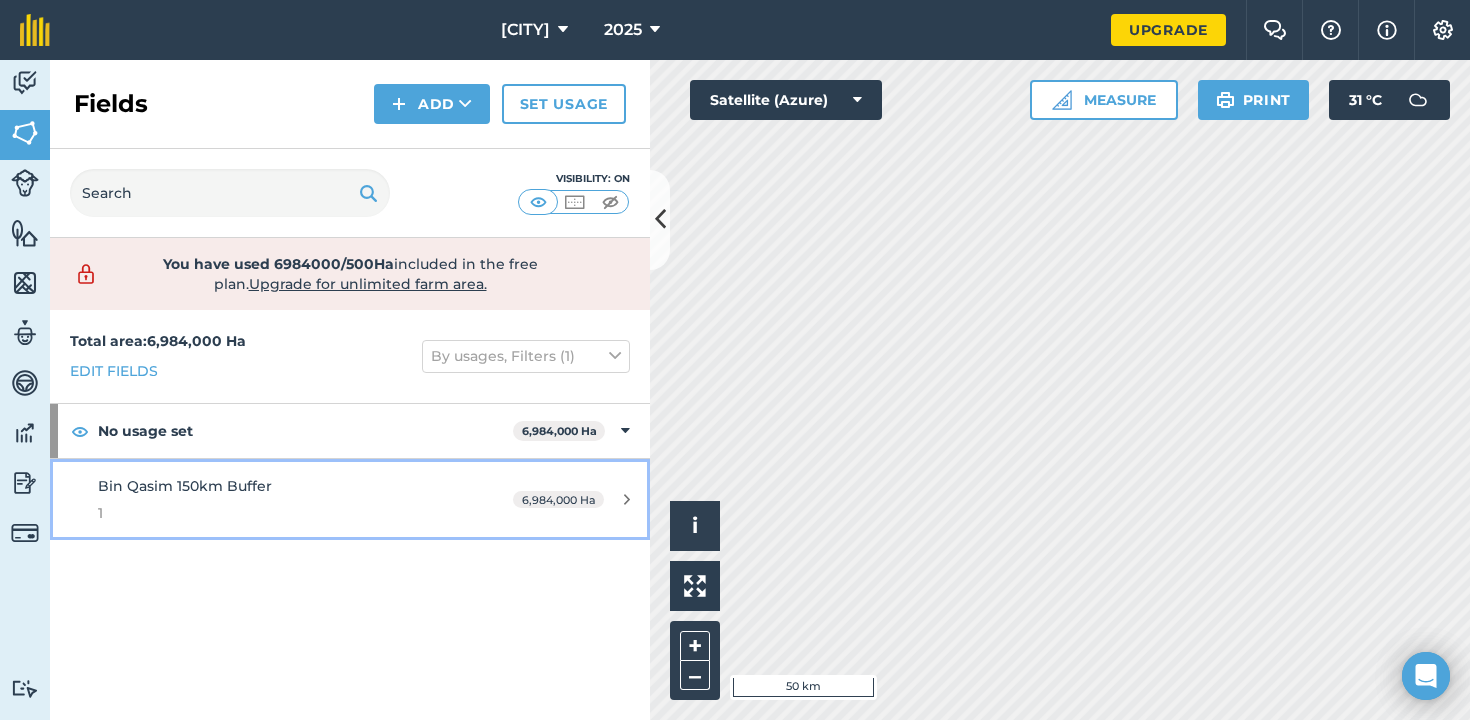 click on "6,984,000   Ha" at bounding box center (571, 500) 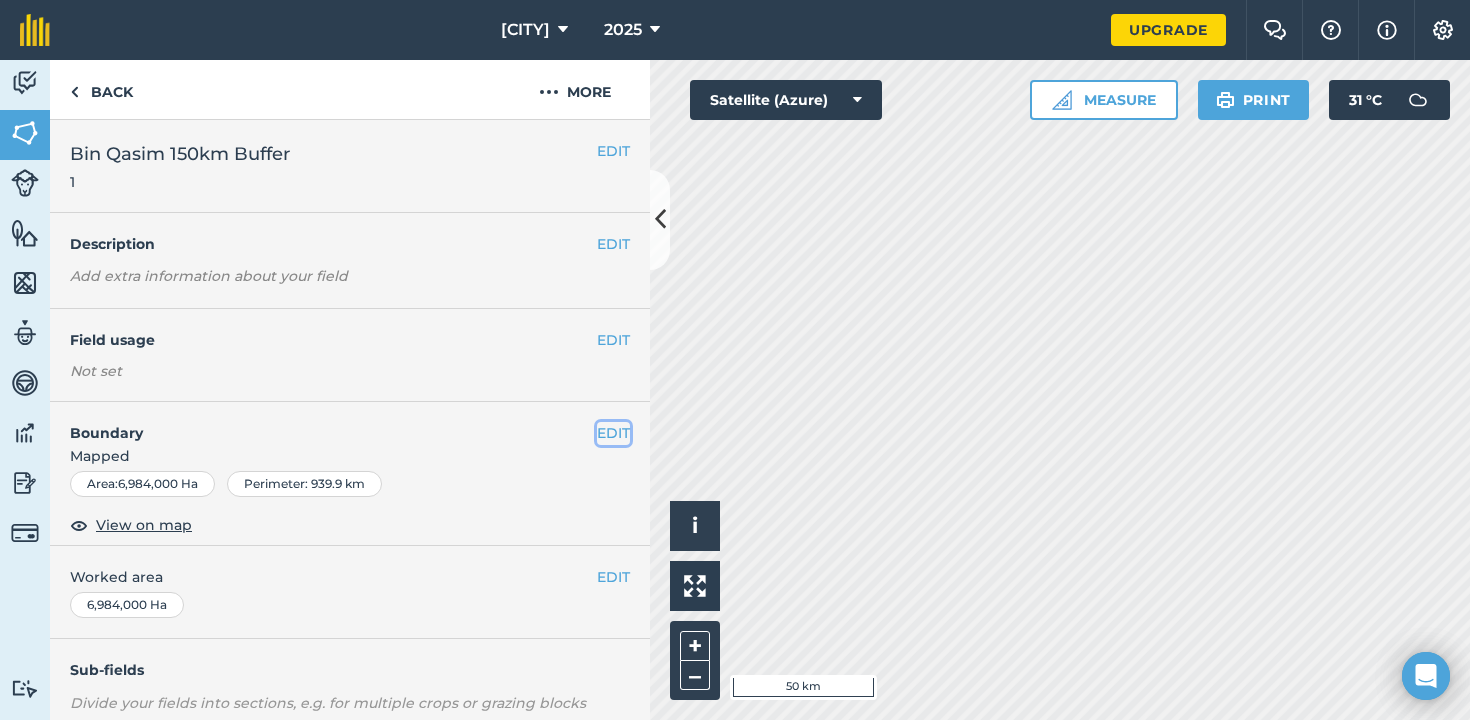 click on "EDIT" at bounding box center [613, 433] 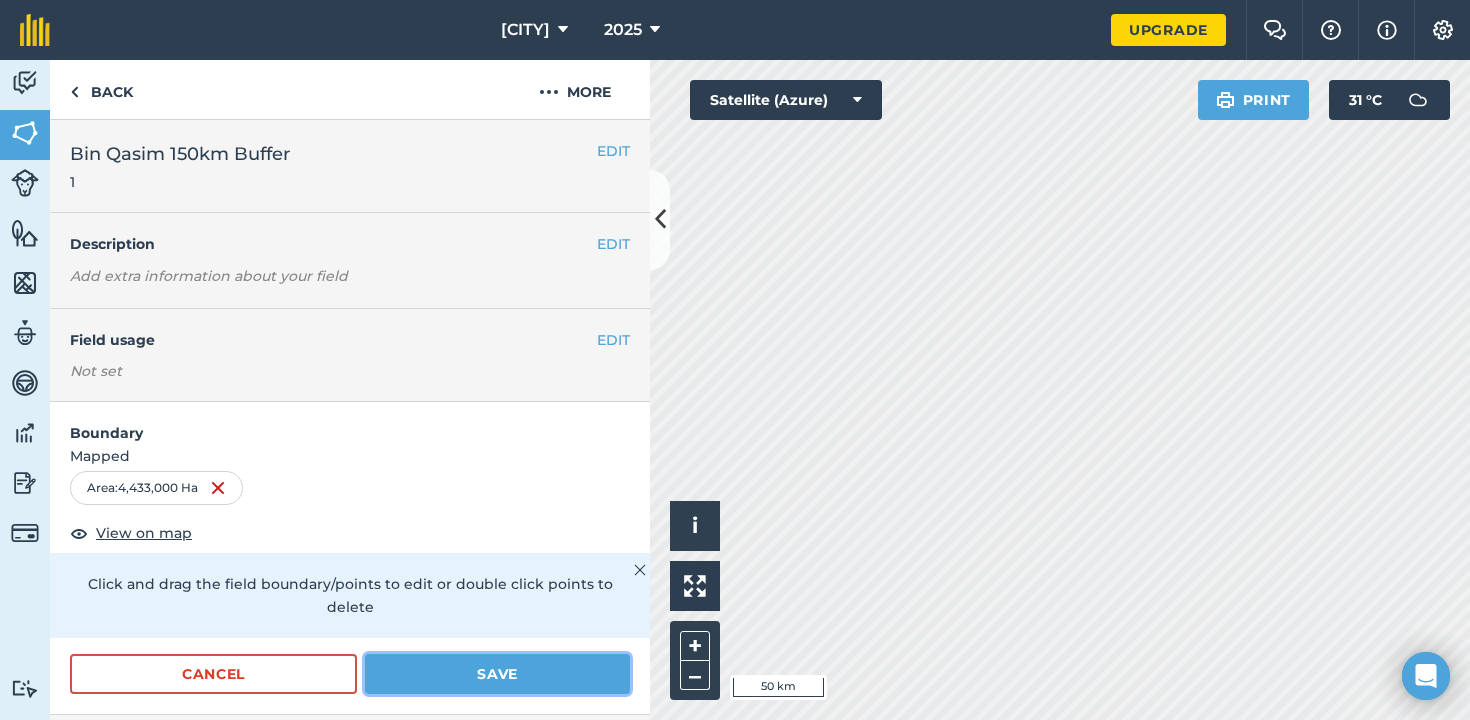 click on "Save" at bounding box center (497, 674) 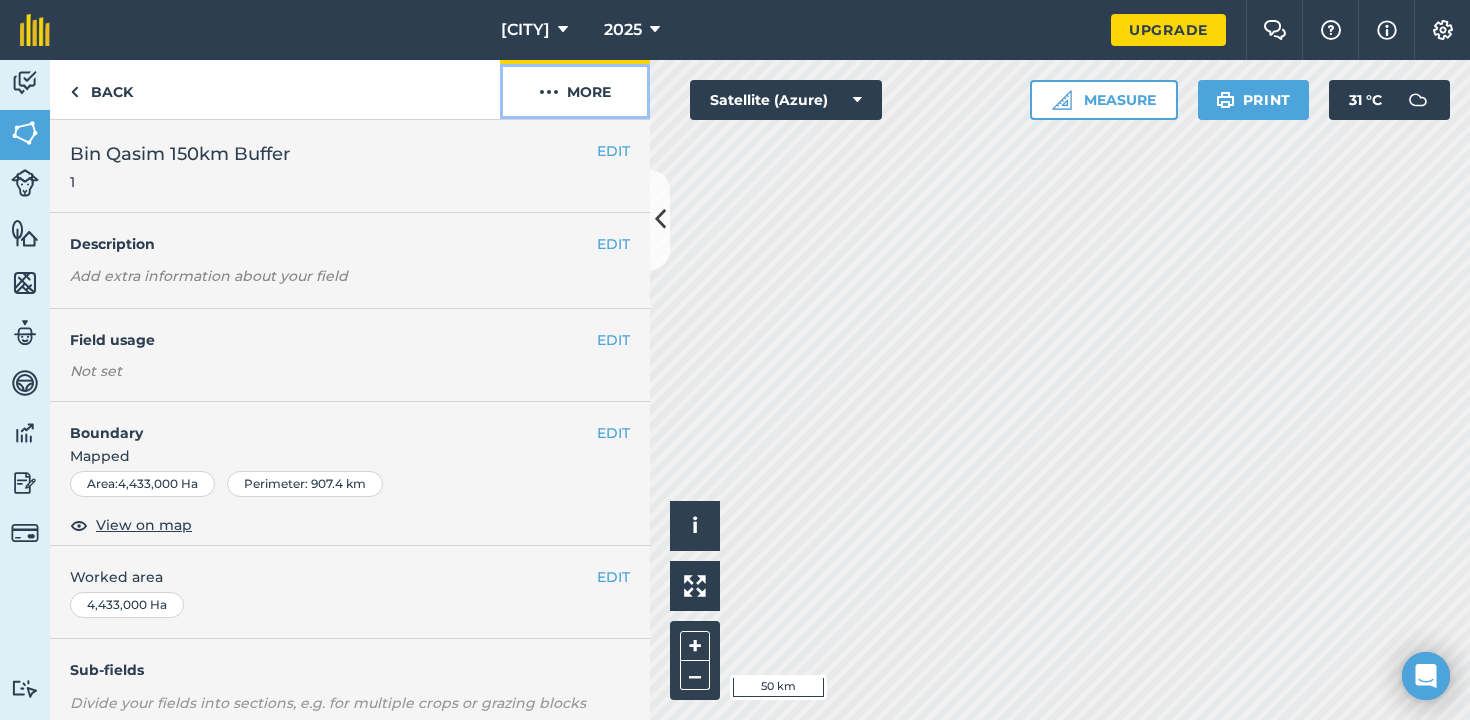 click on "More" at bounding box center (575, 89) 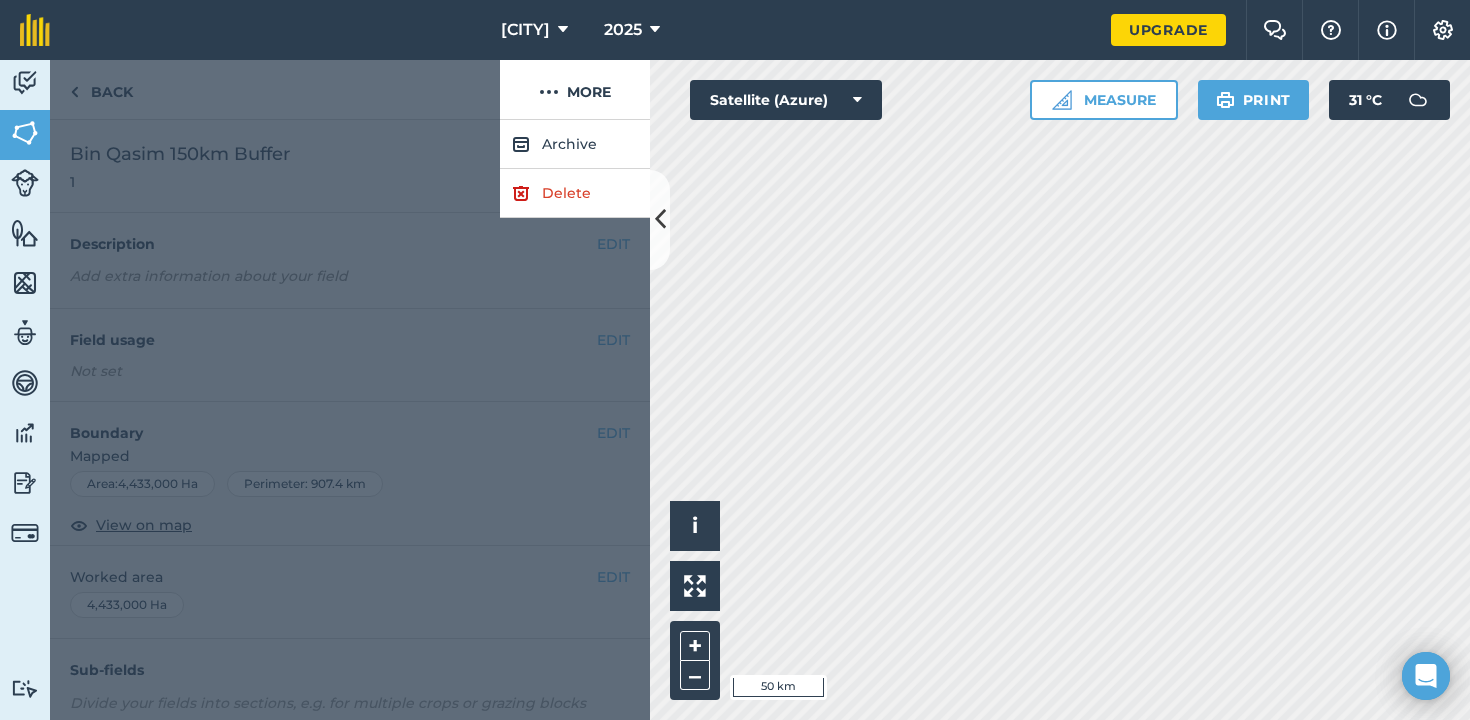 click at bounding box center (275, 90) 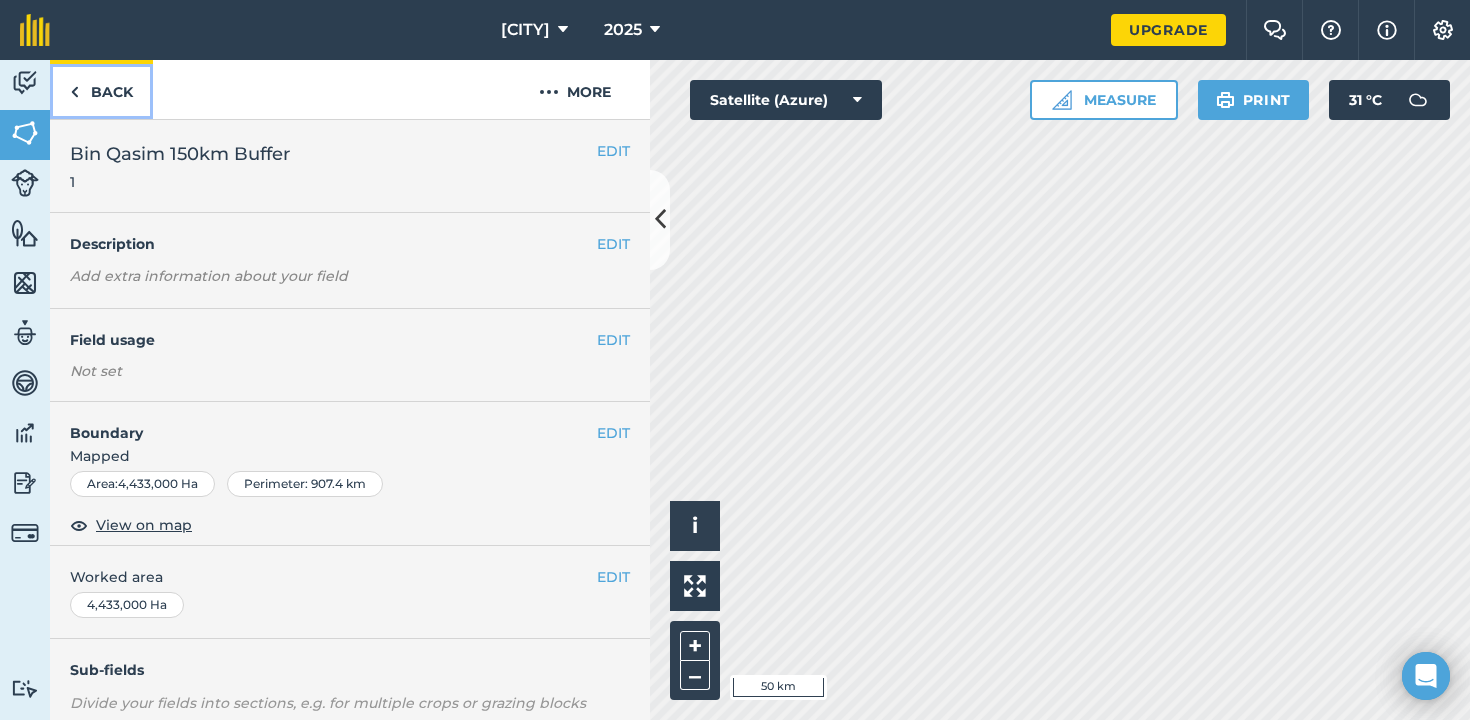 click on "Back" at bounding box center [101, 89] 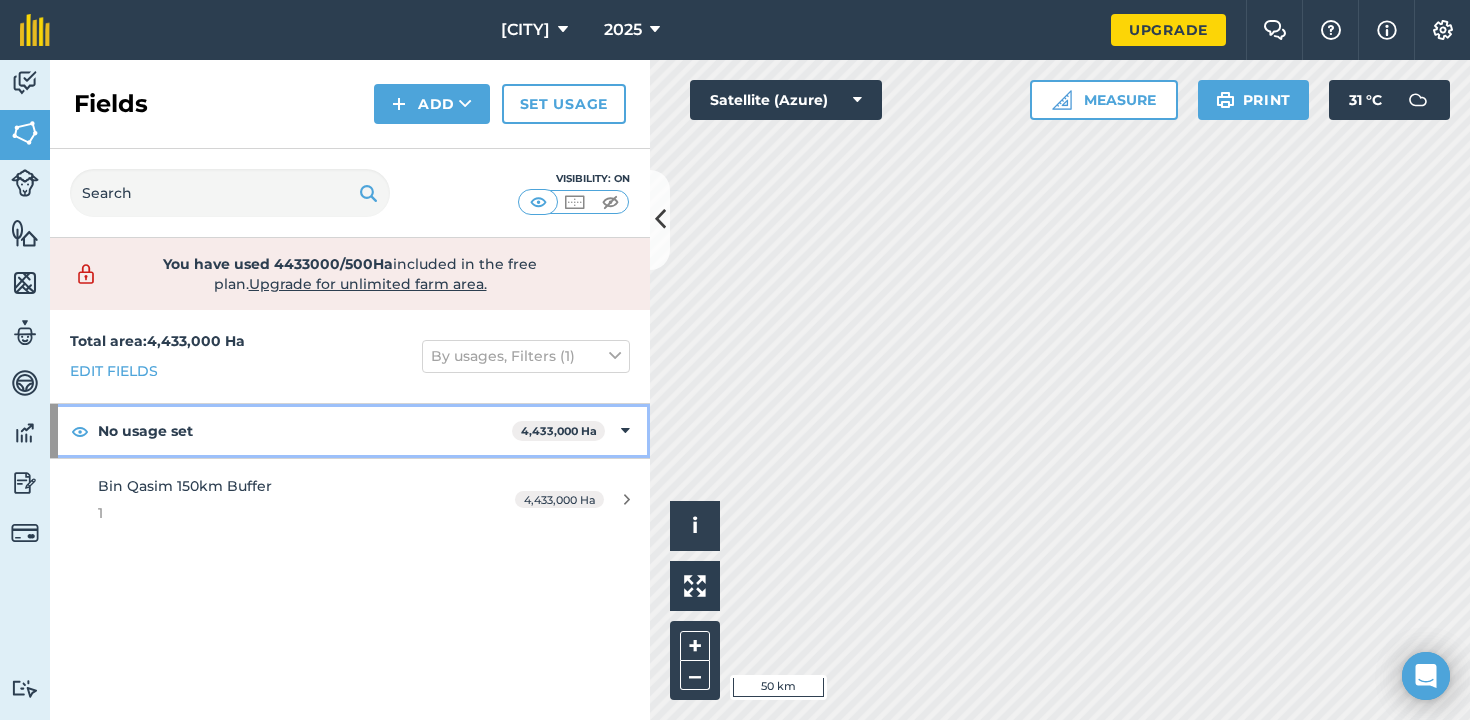 click at bounding box center [625, 431] 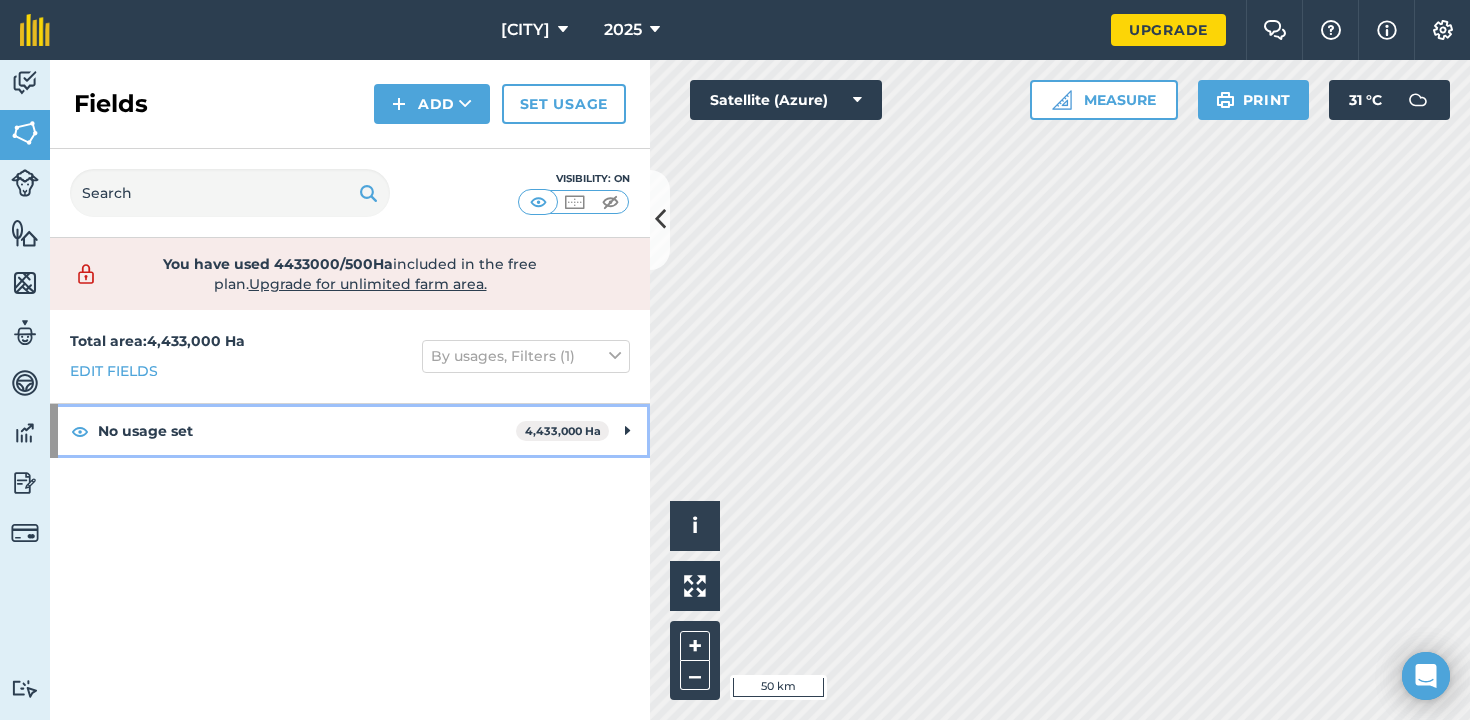 click on "No usage set 4,433,000   Ha" at bounding box center (350, 431) 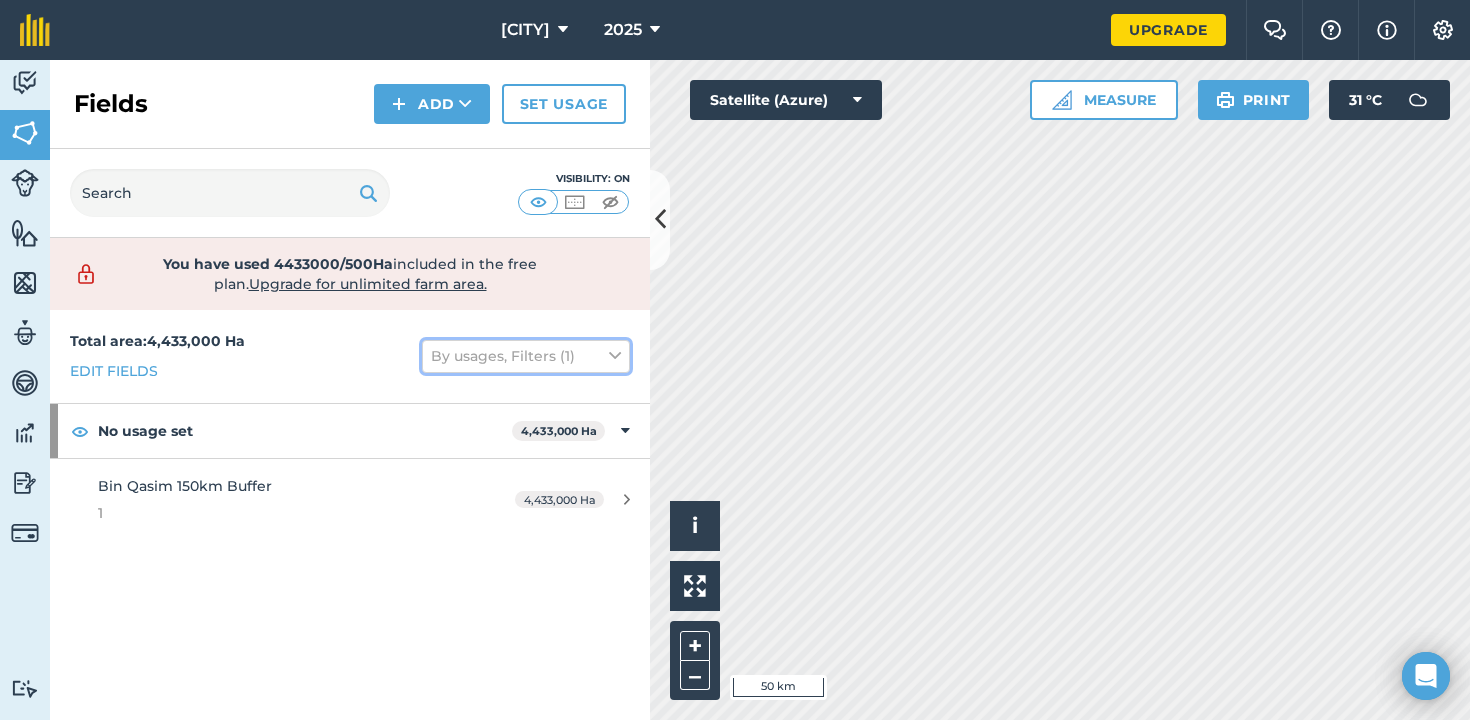 click on "By usages, Filters (1)" at bounding box center (526, 356) 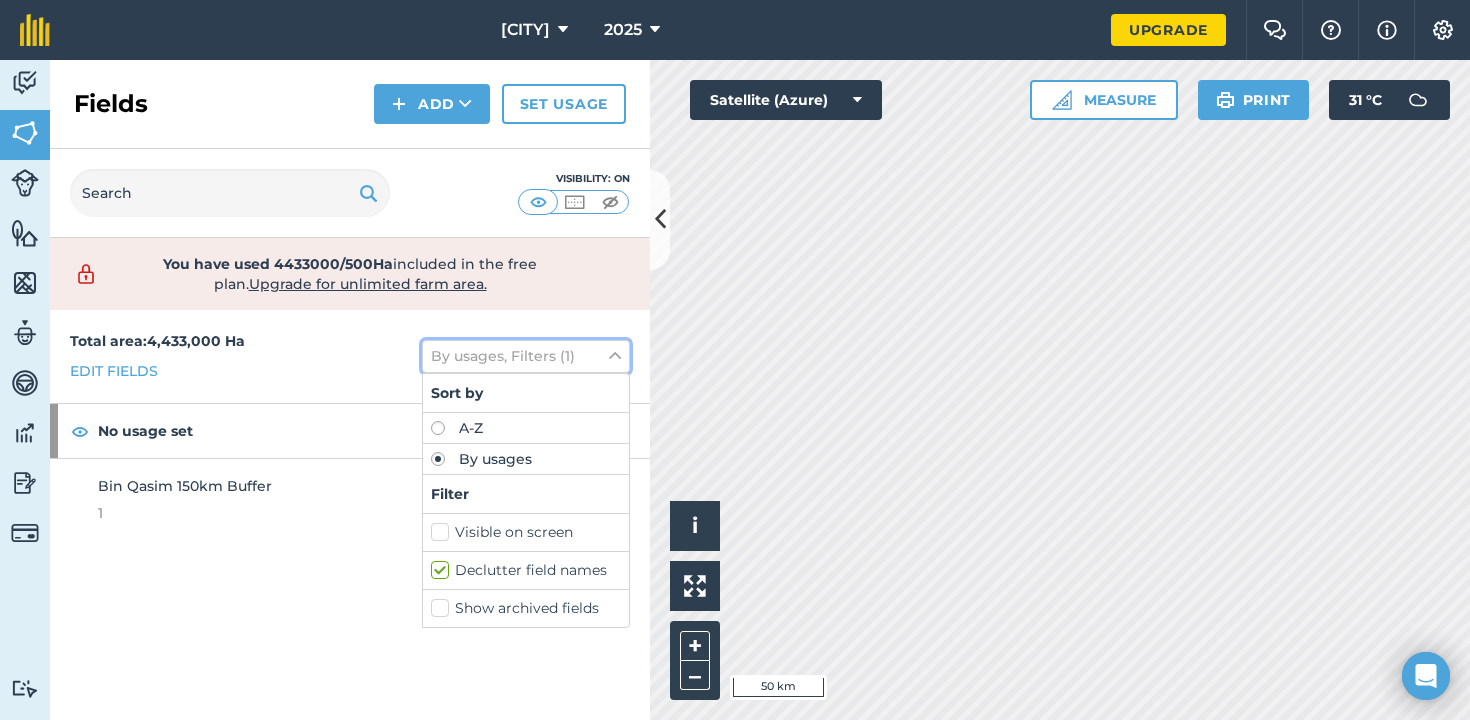 click on "By usages, Filters (1)" at bounding box center (526, 356) 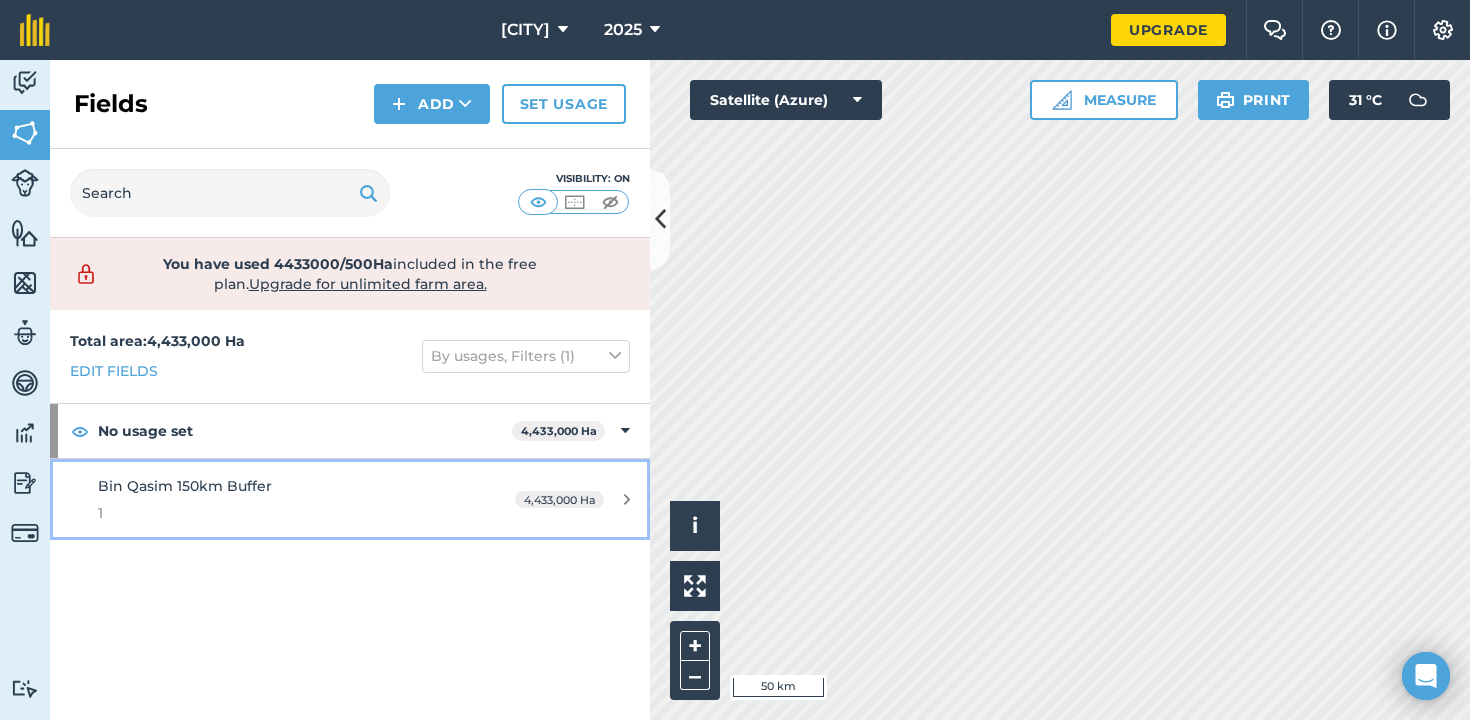 click on "4,433,000   Ha" at bounding box center [559, 499] 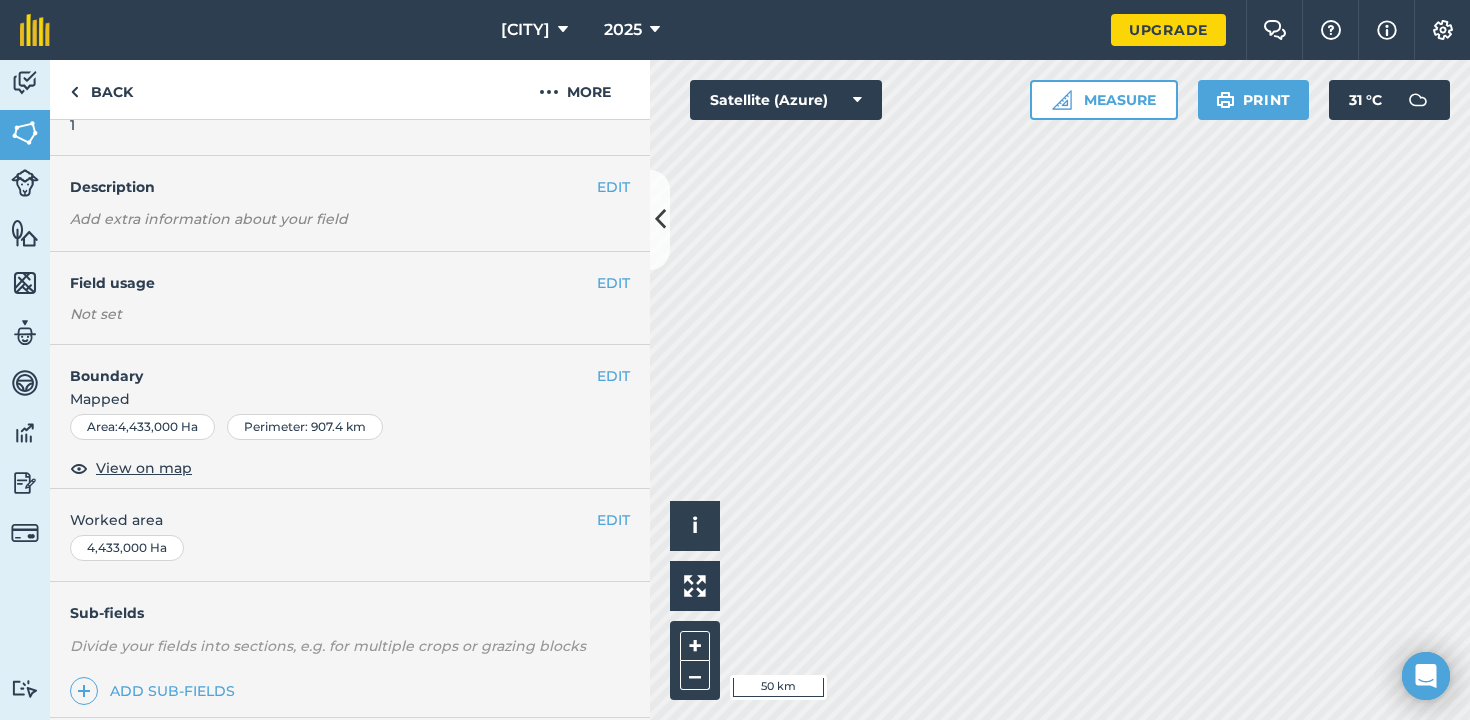 scroll, scrollTop: 0, scrollLeft: 0, axis: both 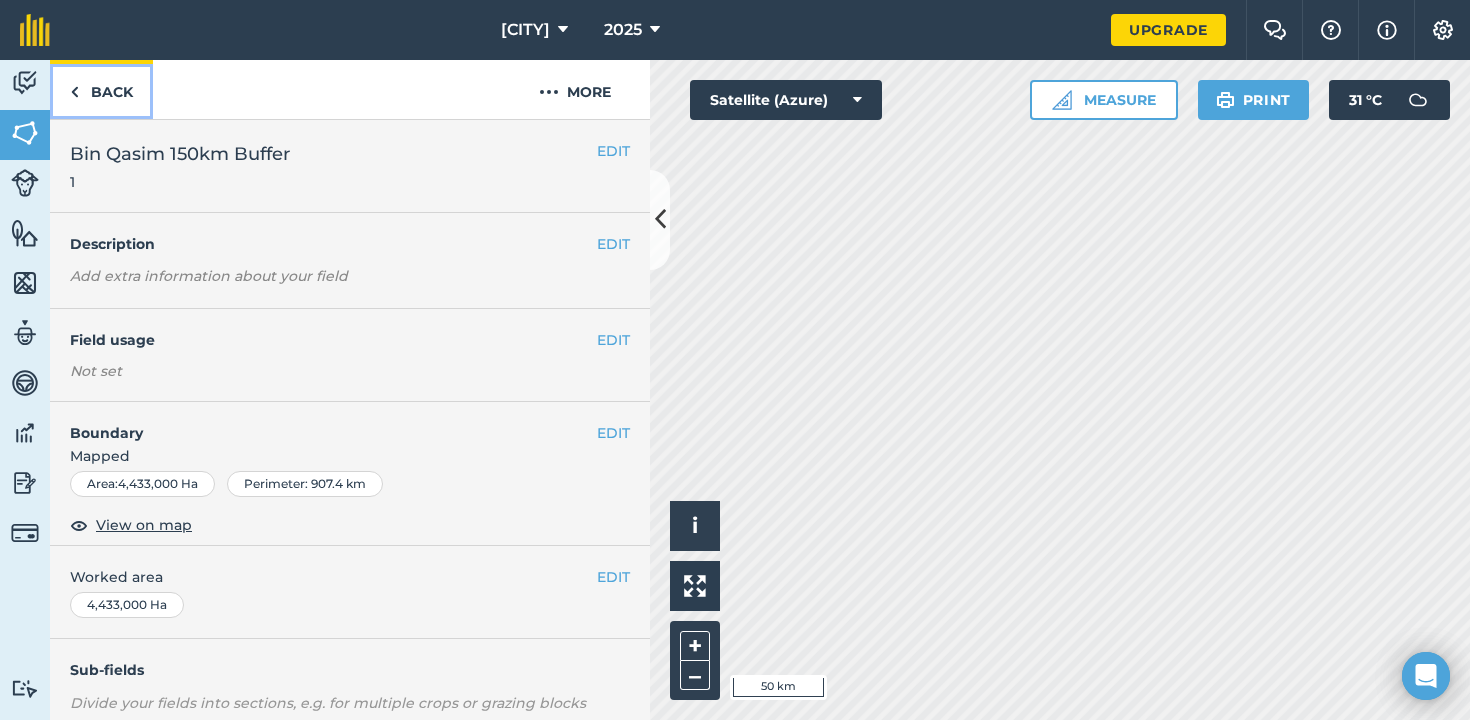 click on "Back" at bounding box center [101, 89] 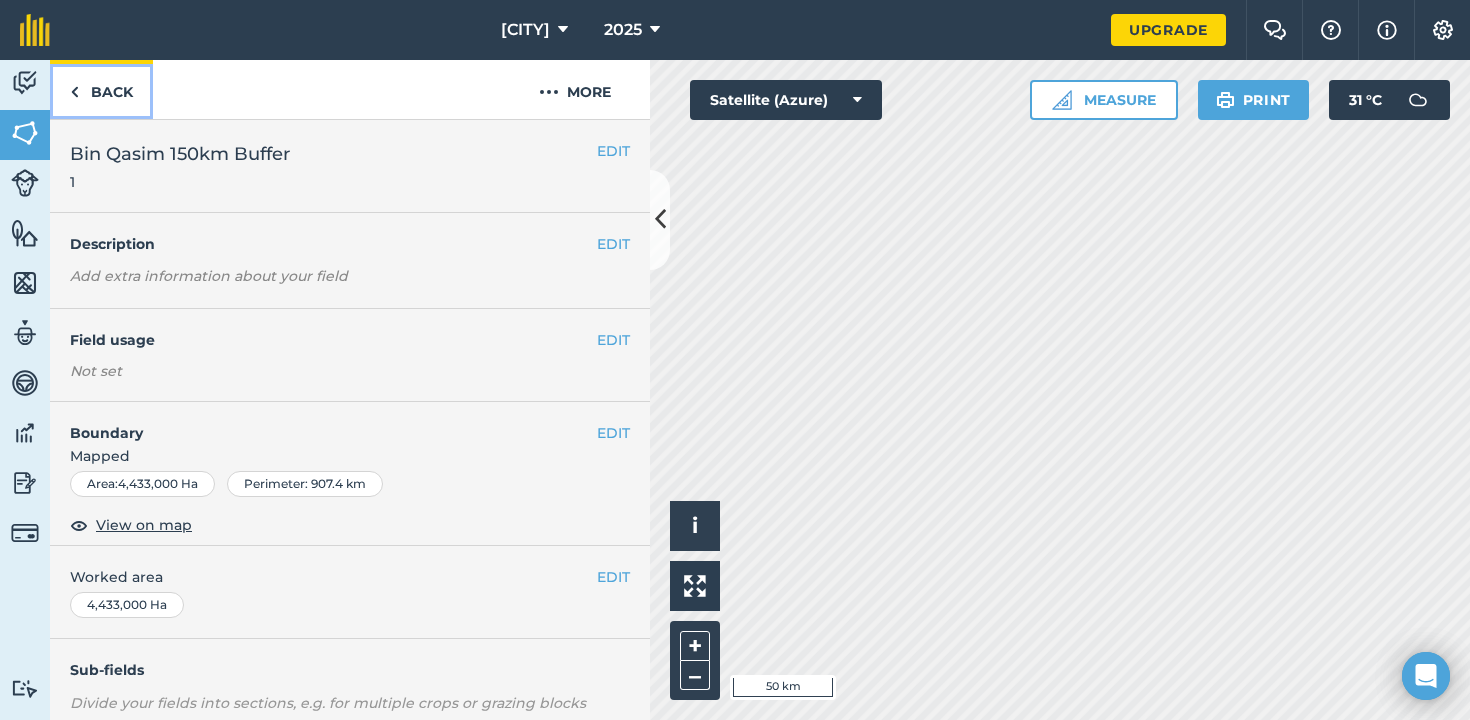 click on "Back" at bounding box center (101, 89) 